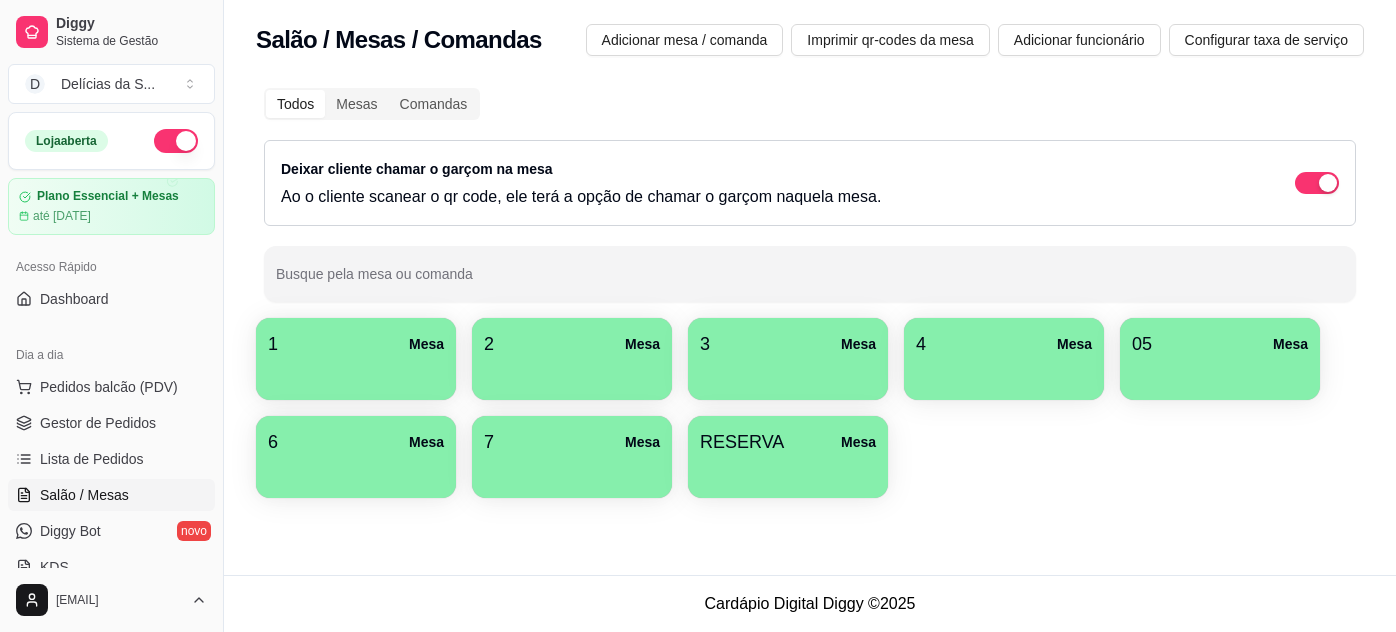 scroll, scrollTop: 0, scrollLeft: 0, axis: both 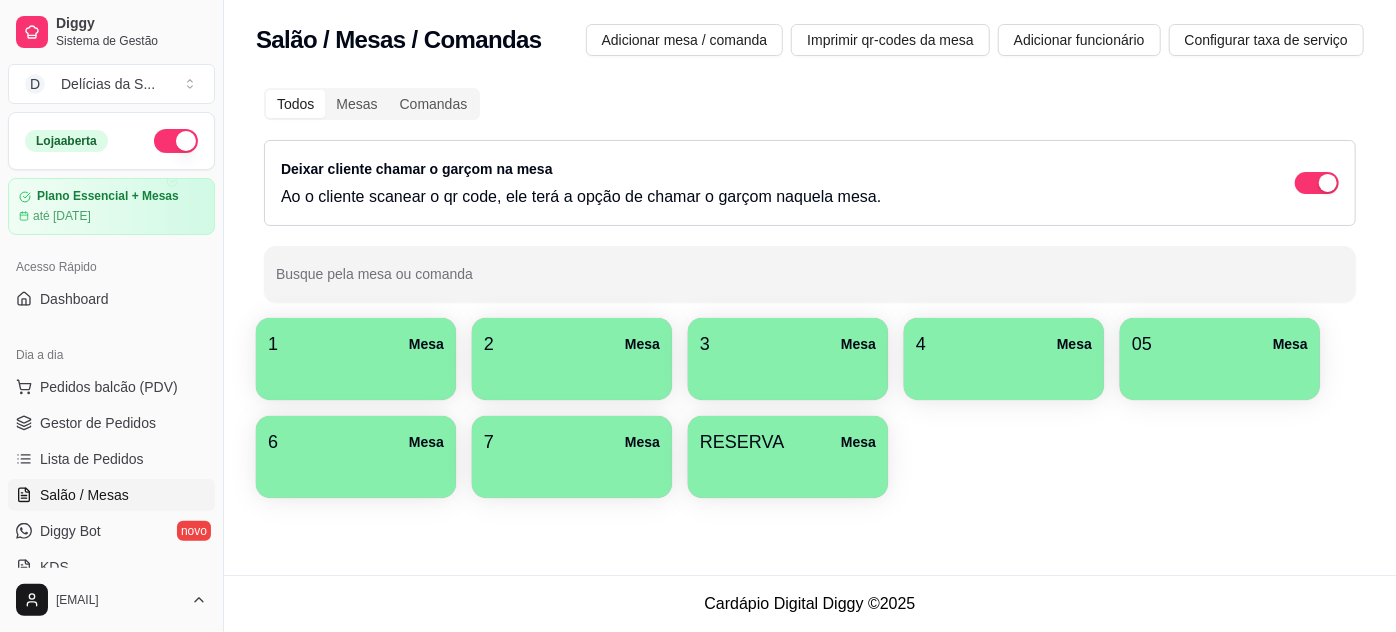 click at bounding box center (788, 471) 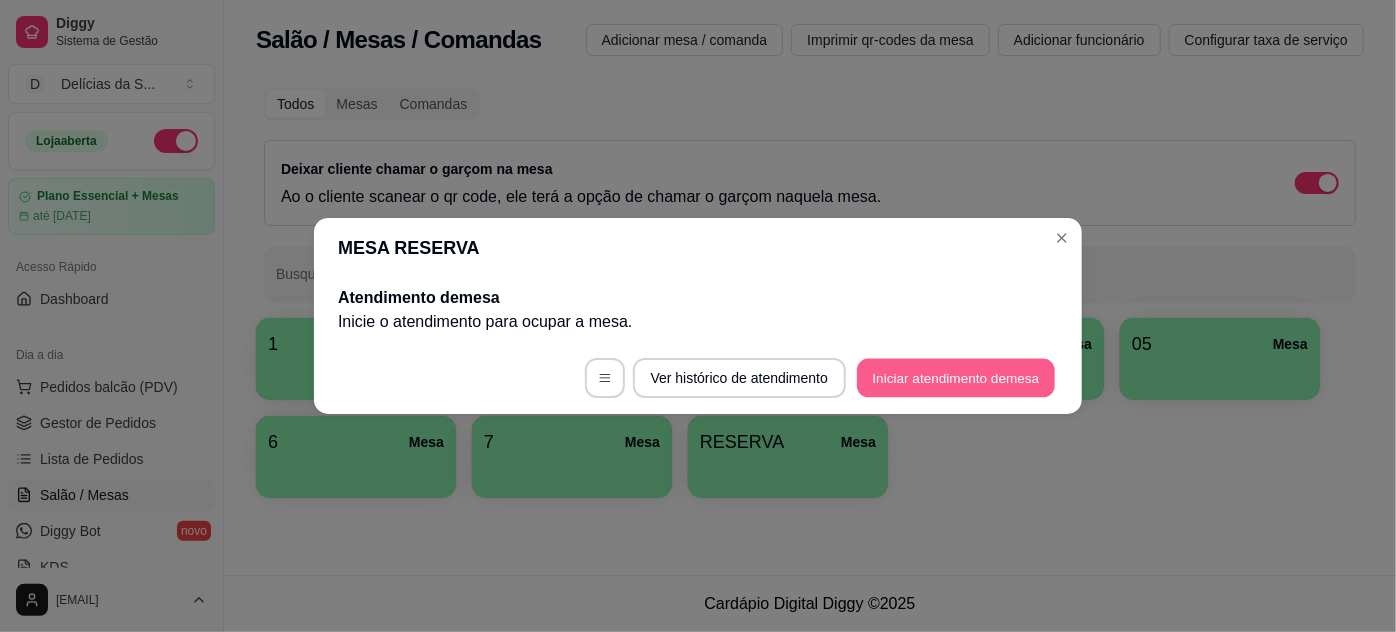 click on "Iniciar atendimento de  mesa" at bounding box center (956, 378) 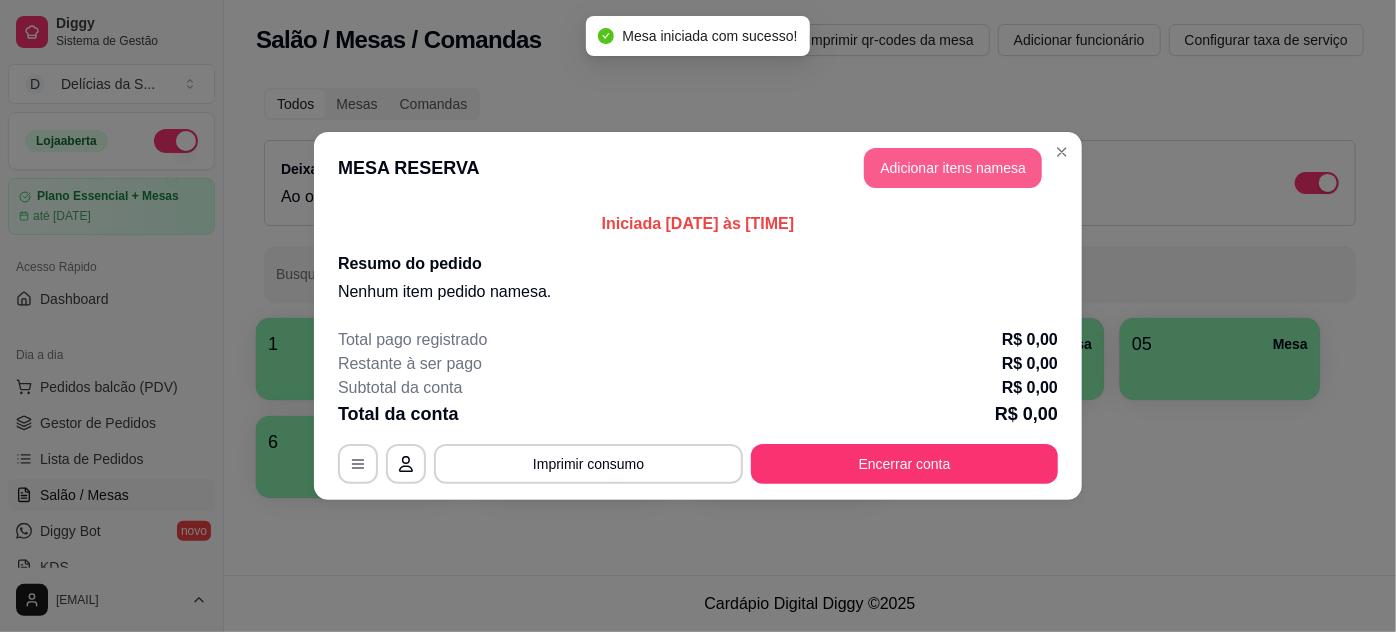 click on "Adicionar itens na  mesa" at bounding box center [953, 168] 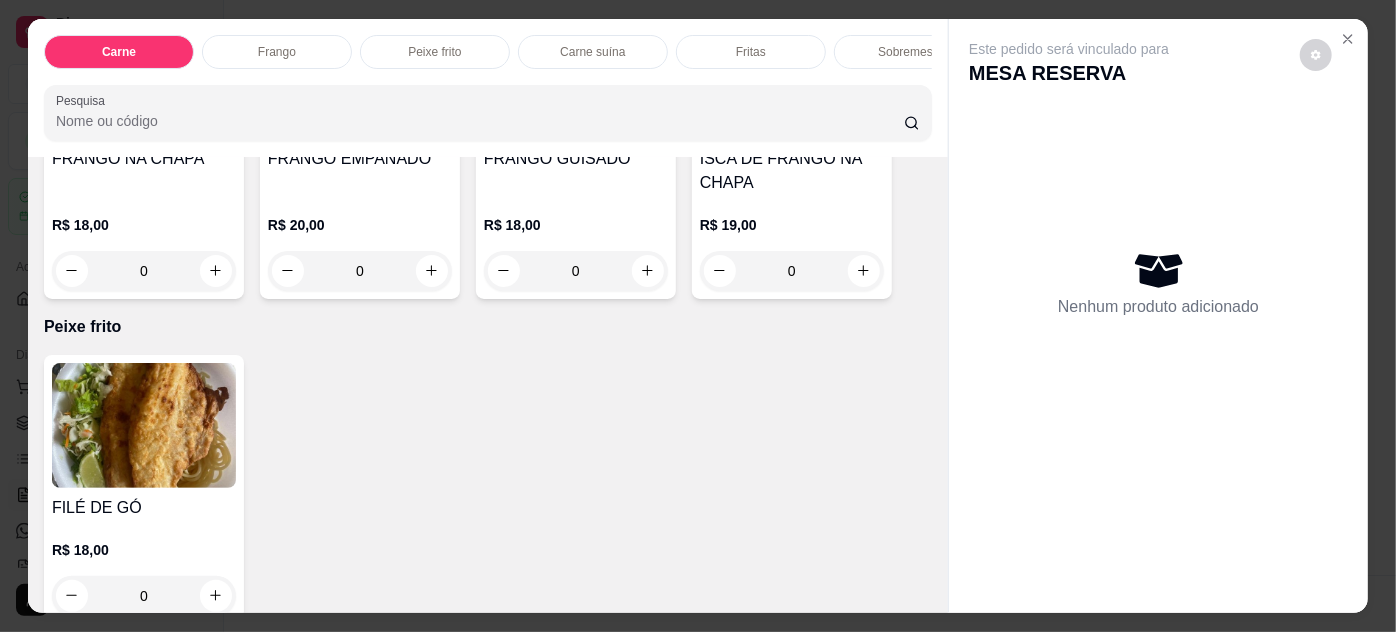 scroll, scrollTop: 1090, scrollLeft: 0, axis: vertical 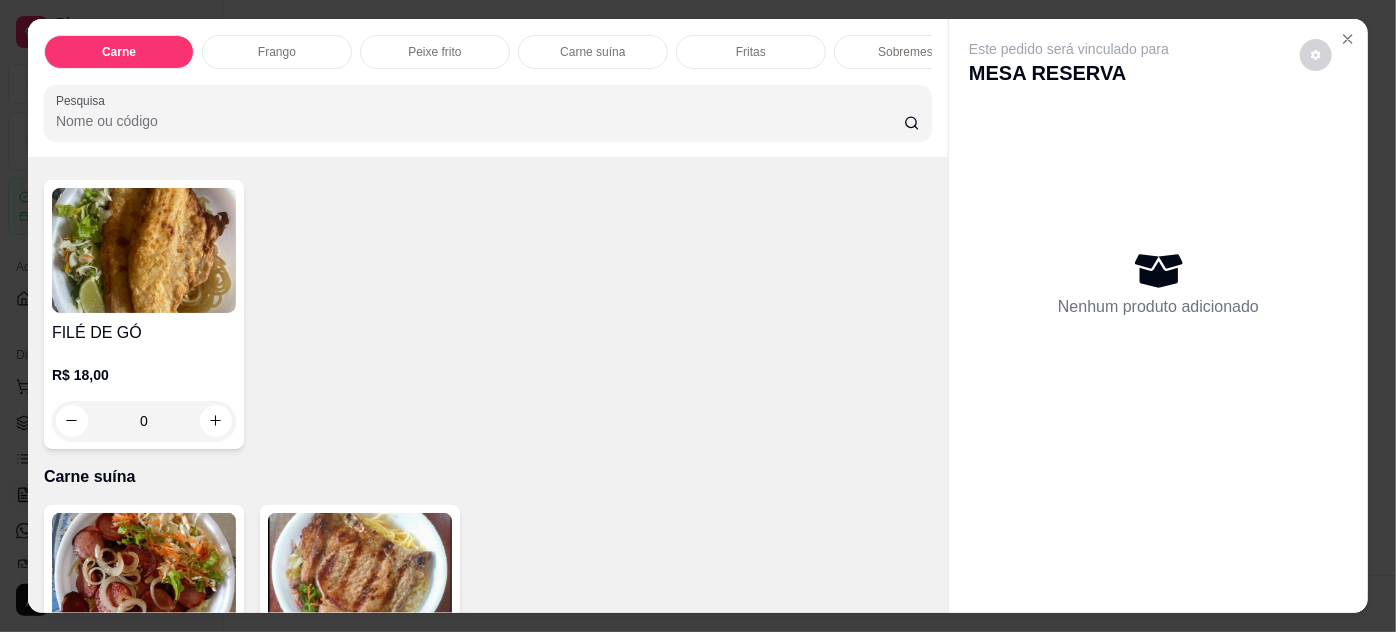 click on "0" at bounding box center (144, 421) 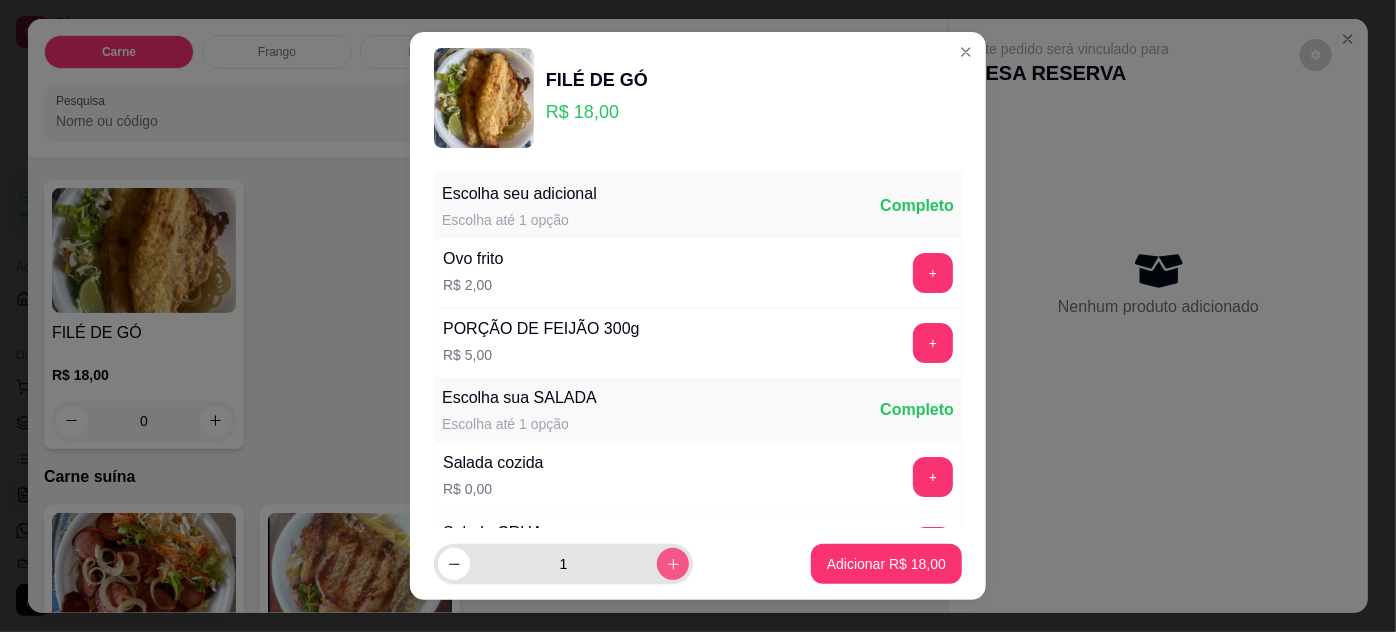 click 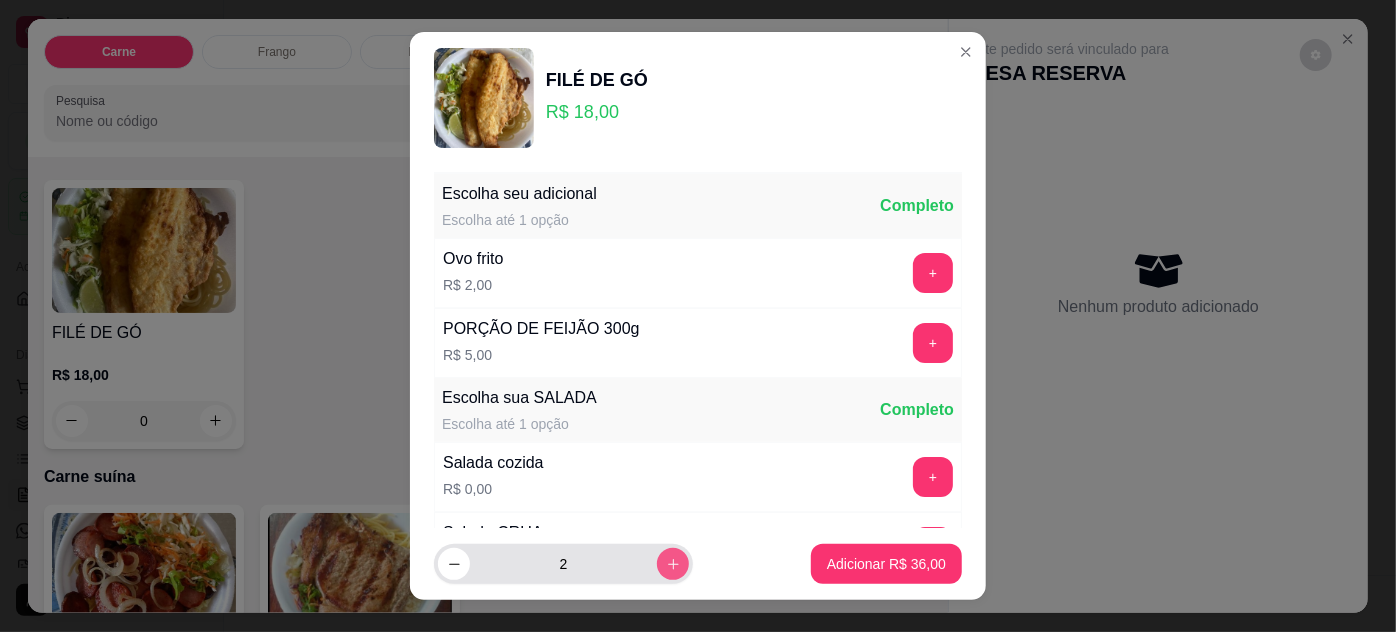 type on "2" 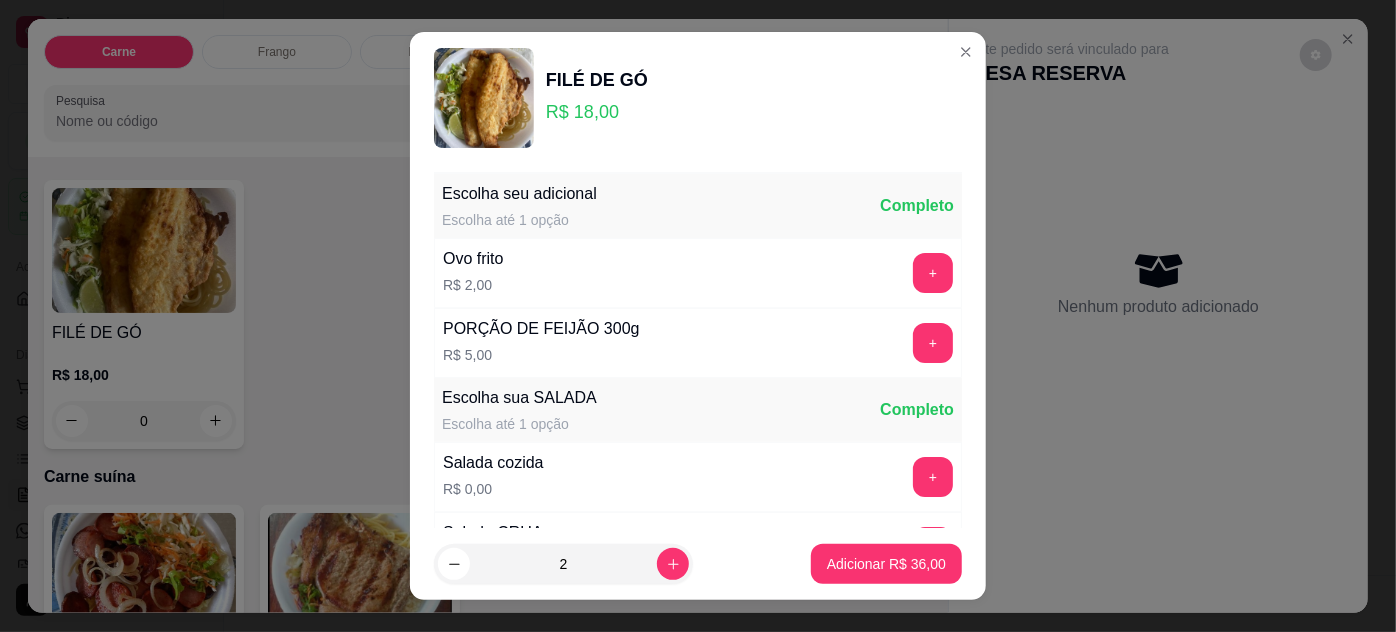 scroll, scrollTop: 199, scrollLeft: 0, axis: vertical 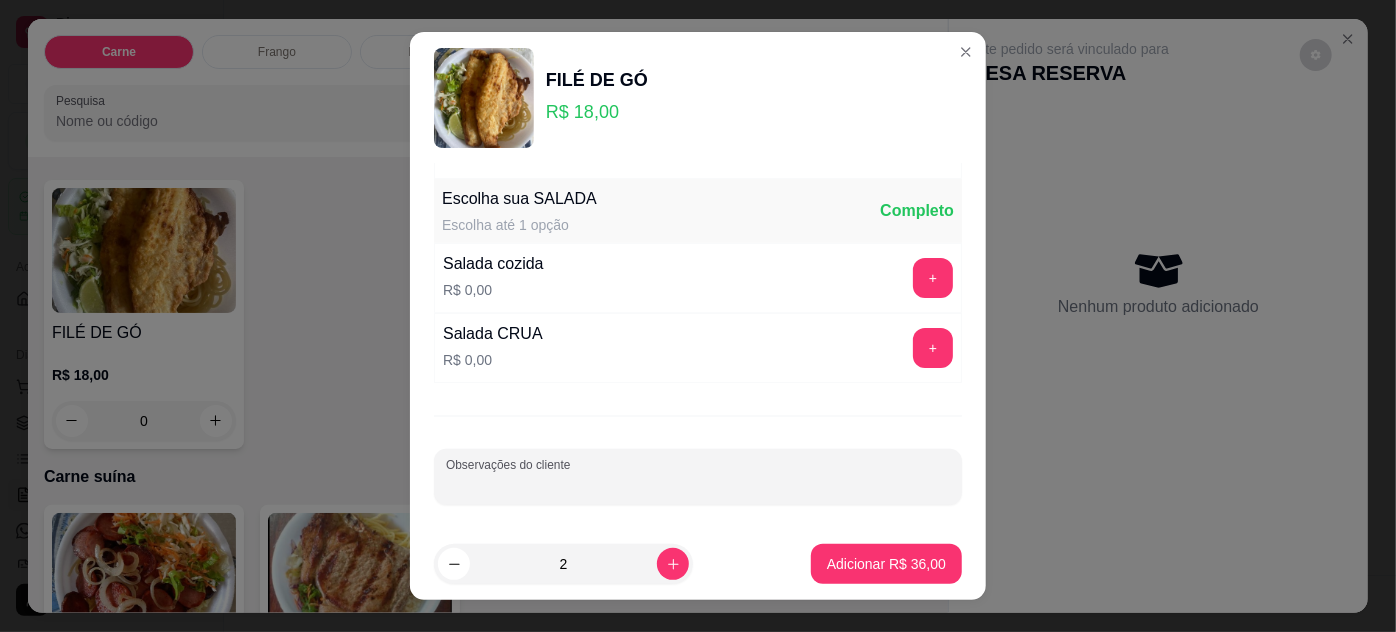 click on "Observações do cliente" at bounding box center [698, 485] 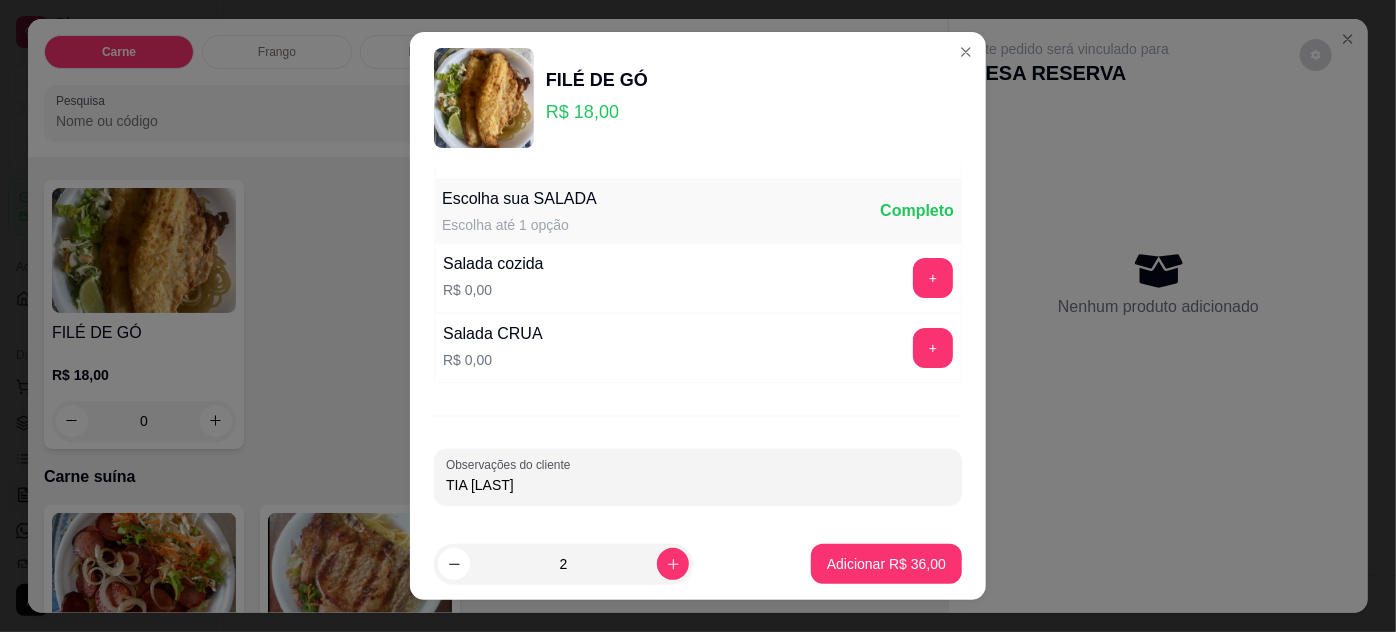 type on "TIA [LAST]" 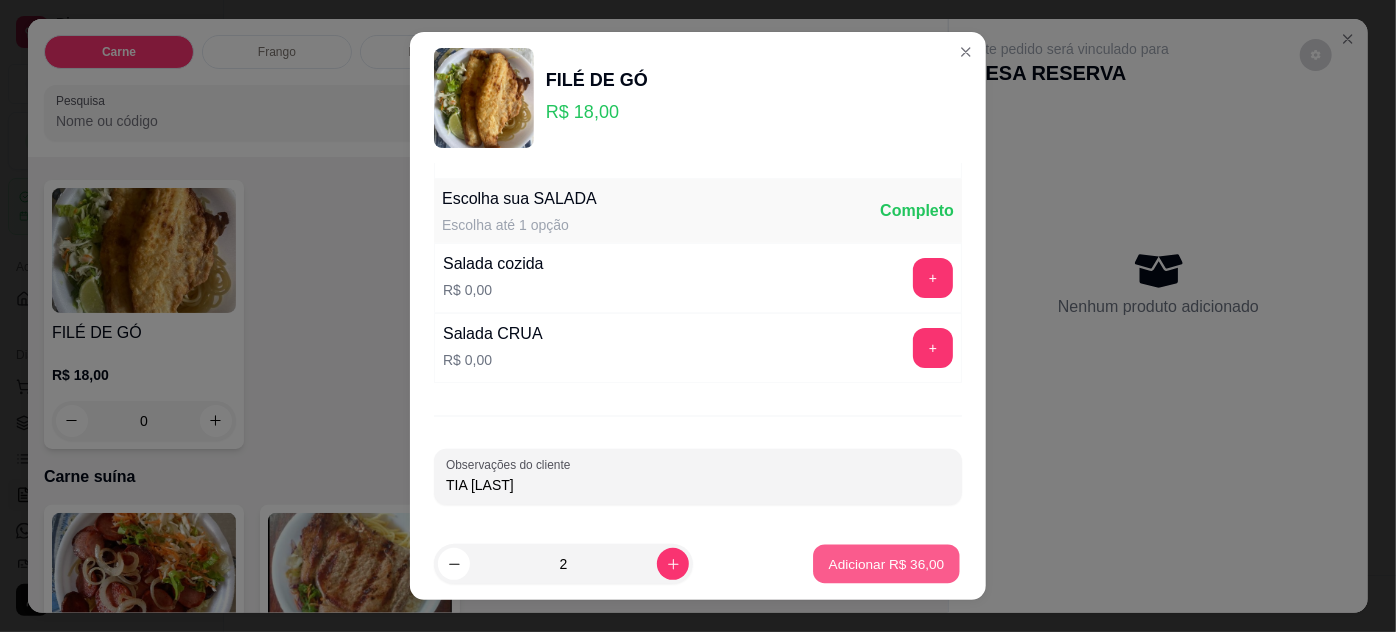 click on "Adicionar   R$ 36,00" at bounding box center (886, 564) 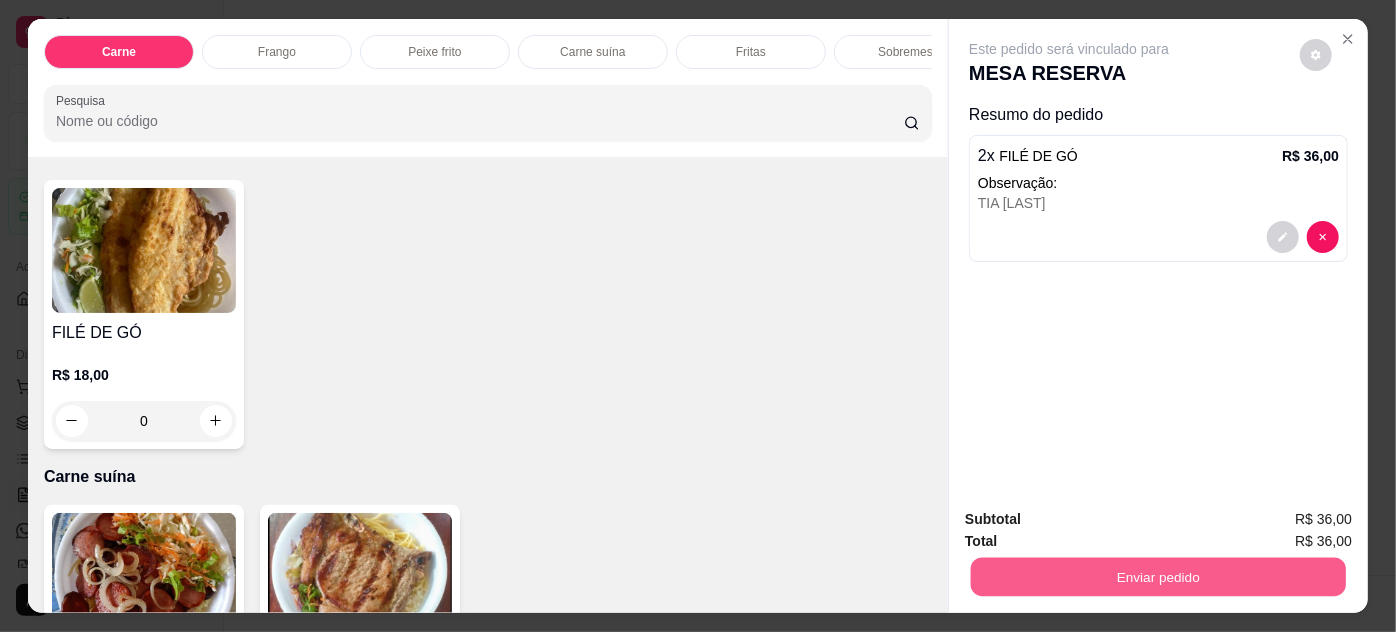 click on "Enviar pedido" at bounding box center [1158, 577] 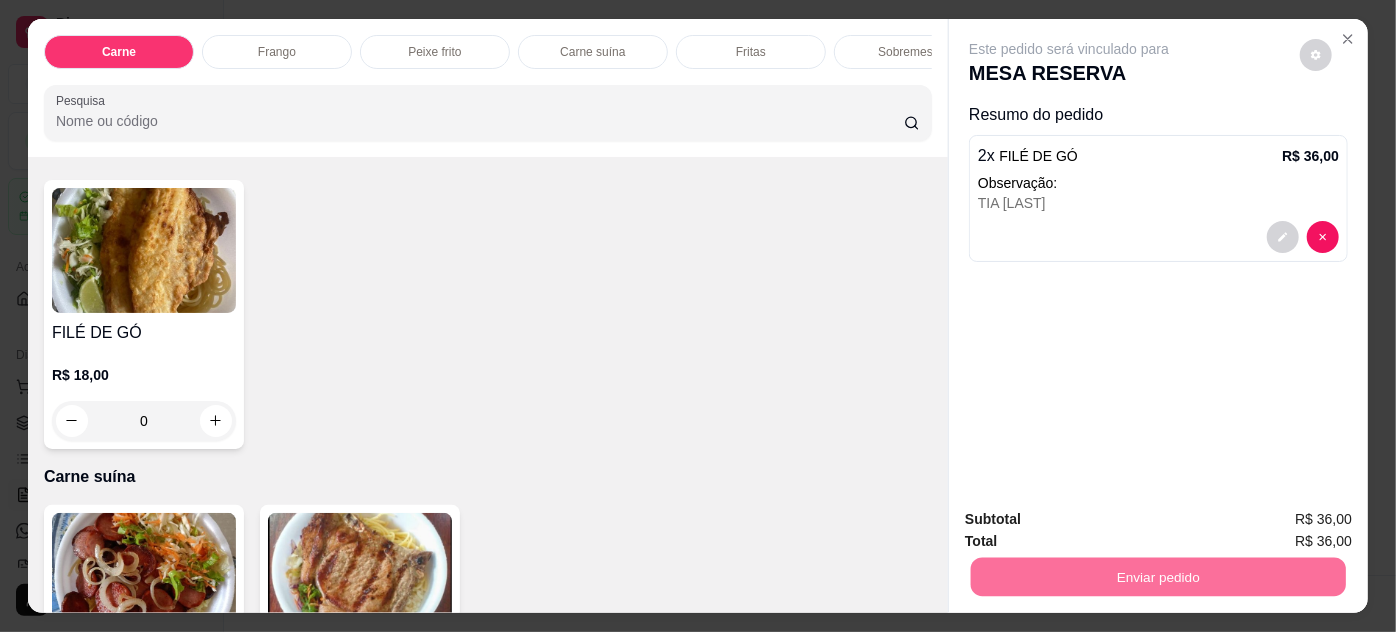 click on "Não registrar e enviar pedido" at bounding box center (1093, 521) 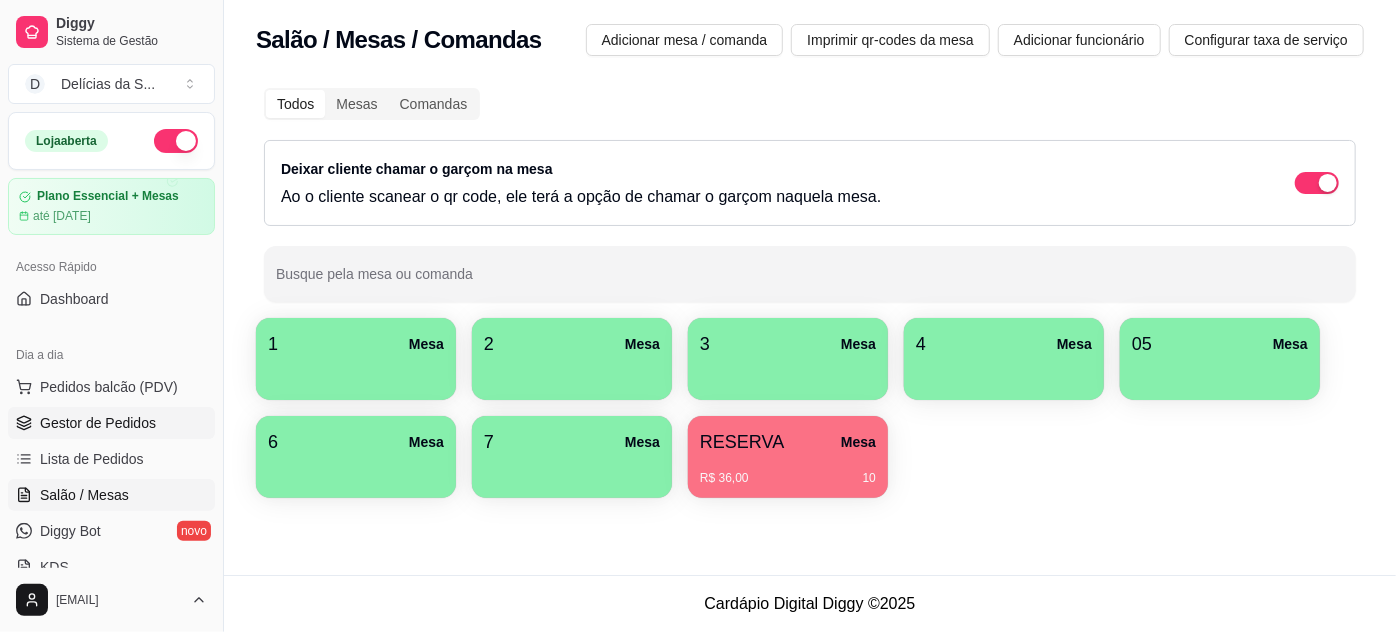 click on "Gestor de Pedidos" at bounding box center [98, 423] 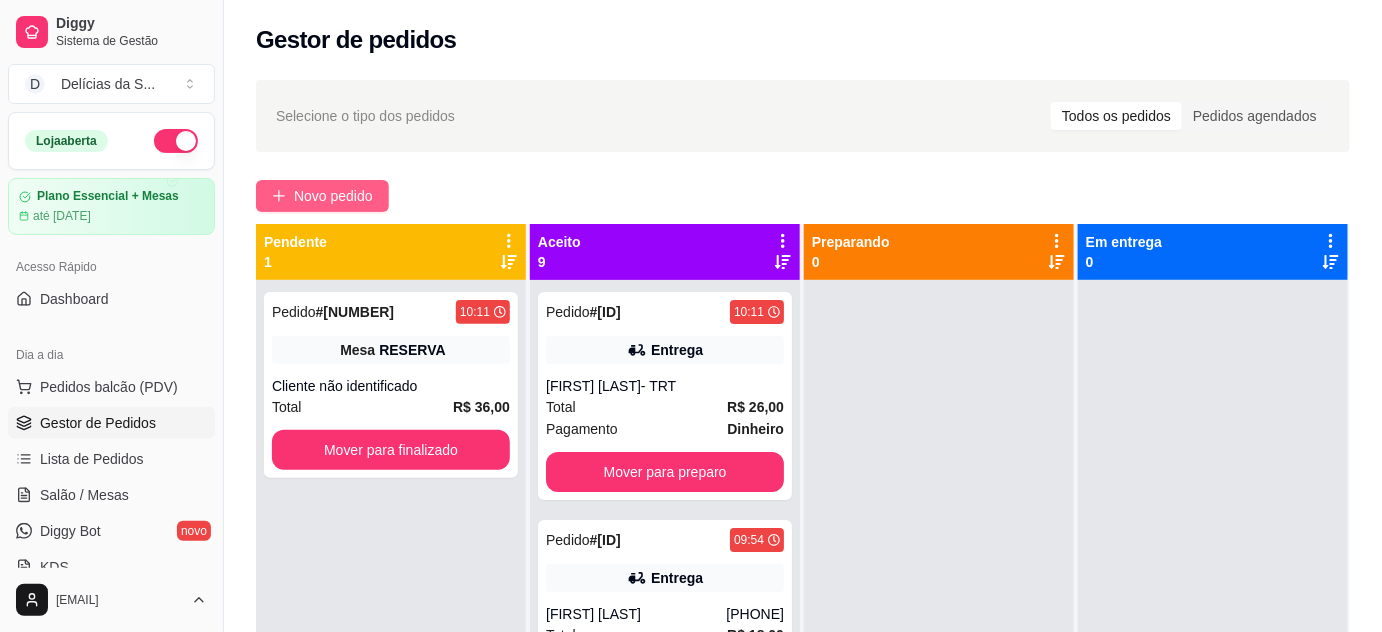 click on "Novo pedido" at bounding box center [333, 196] 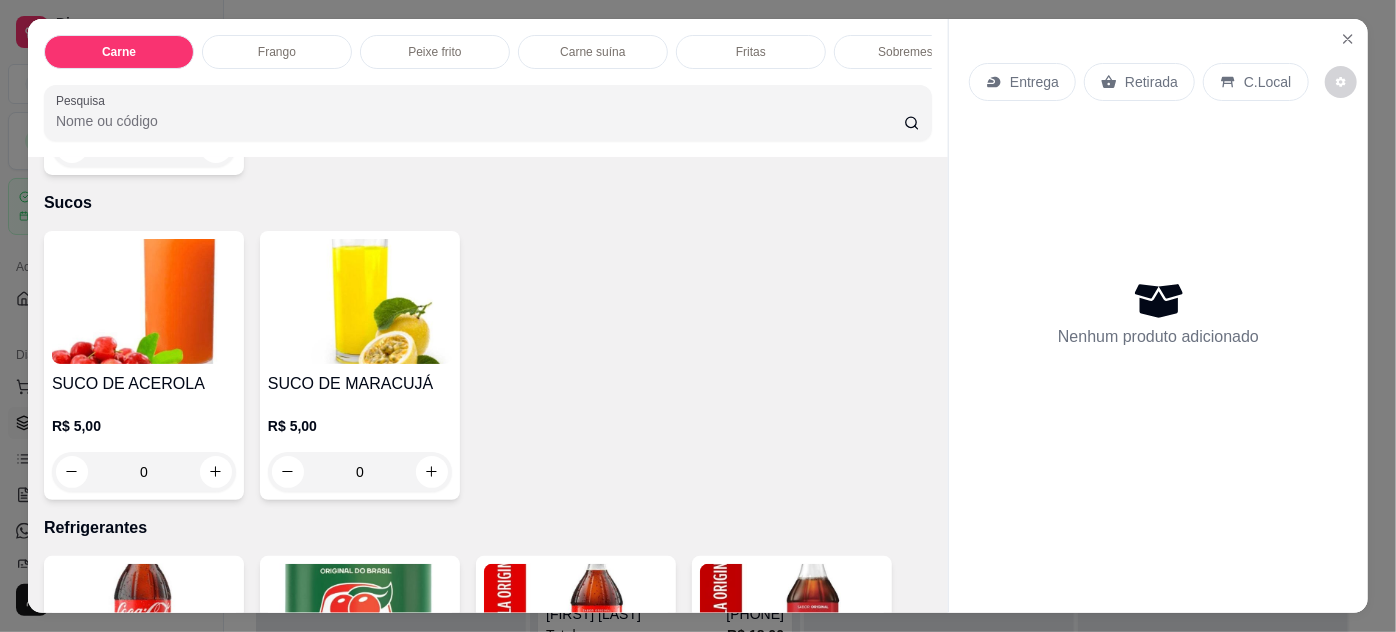 scroll, scrollTop: 2909, scrollLeft: 0, axis: vertical 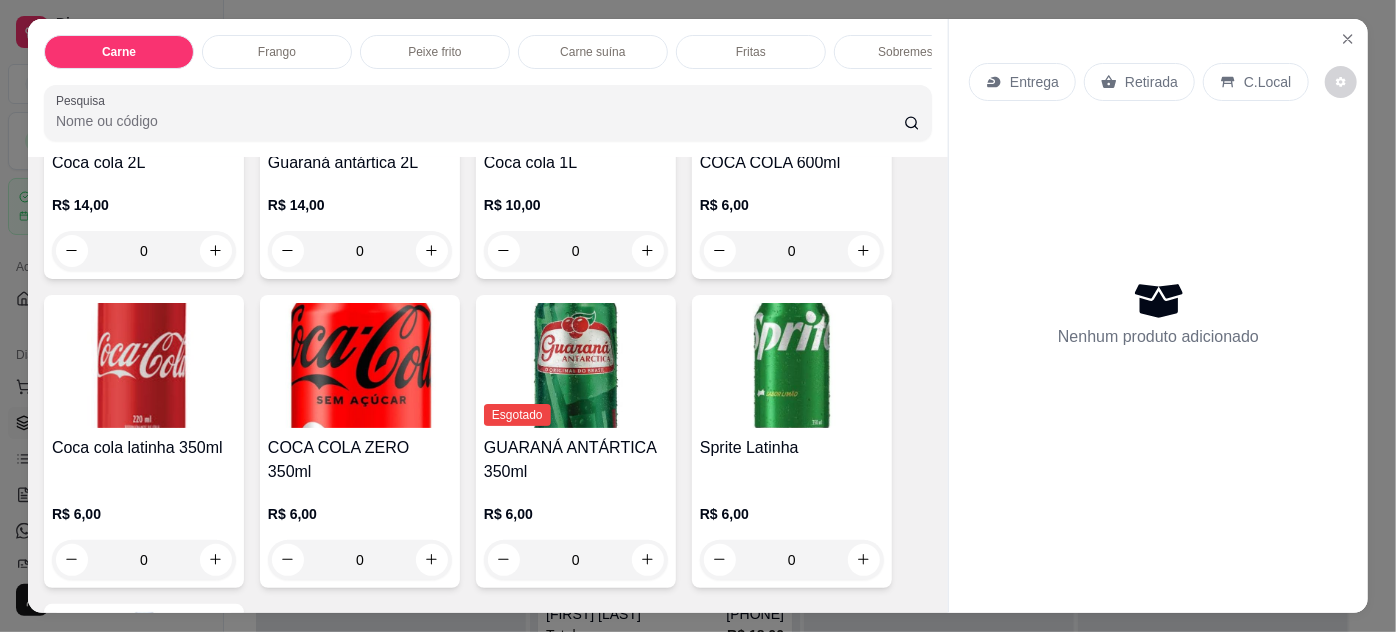 click on "R$ 6,00" at bounding box center [144, 514] 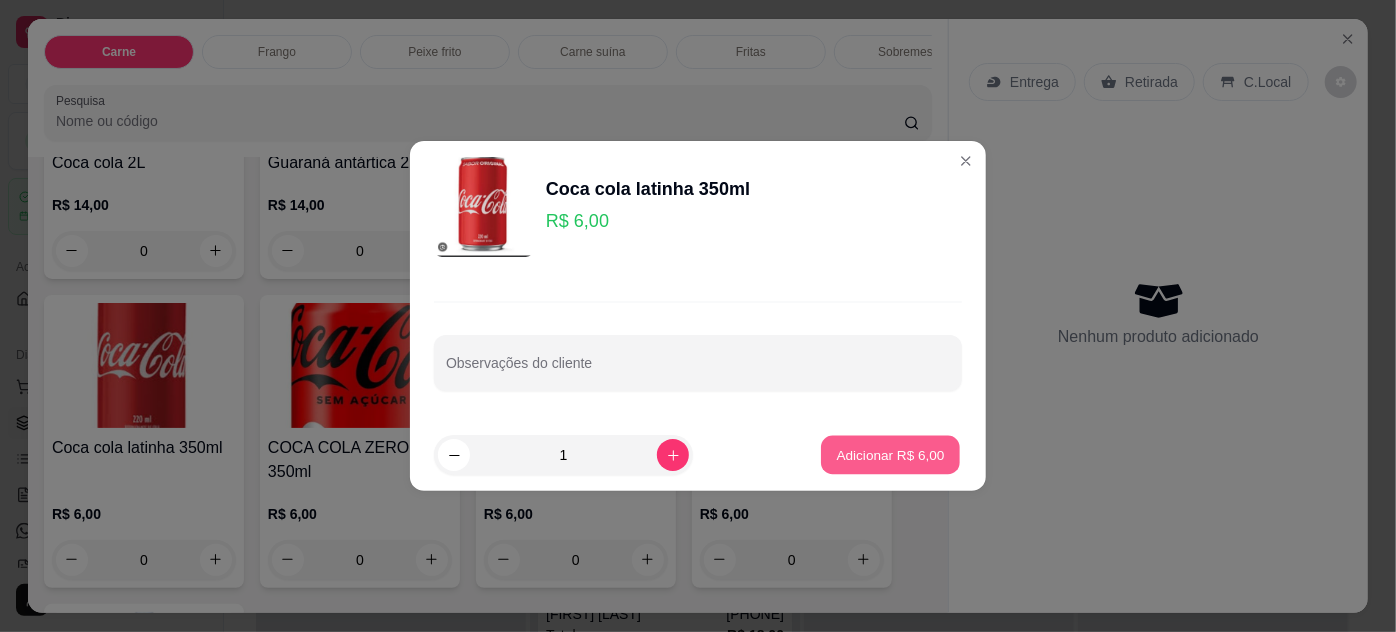 click on "Adicionar   R$ 6,00" at bounding box center [890, 454] 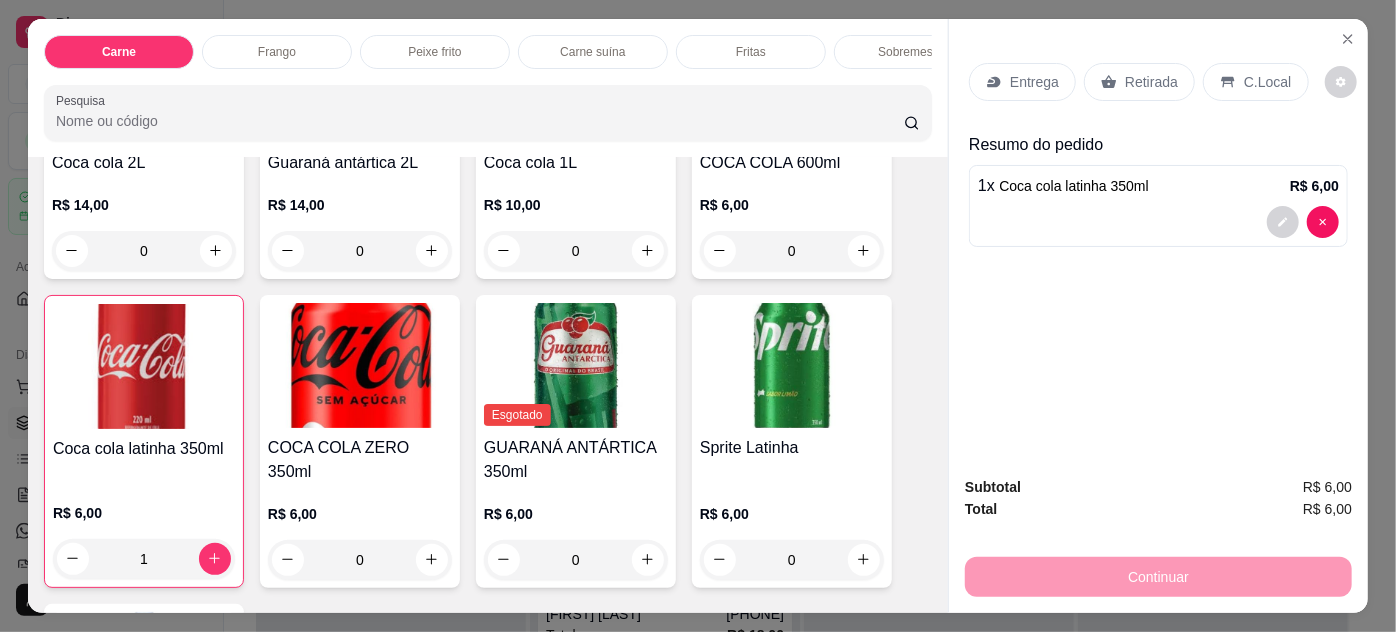 drag, startPoint x: 1130, startPoint y: 76, endPoint x: 1132, endPoint y: 103, distance: 27.073973 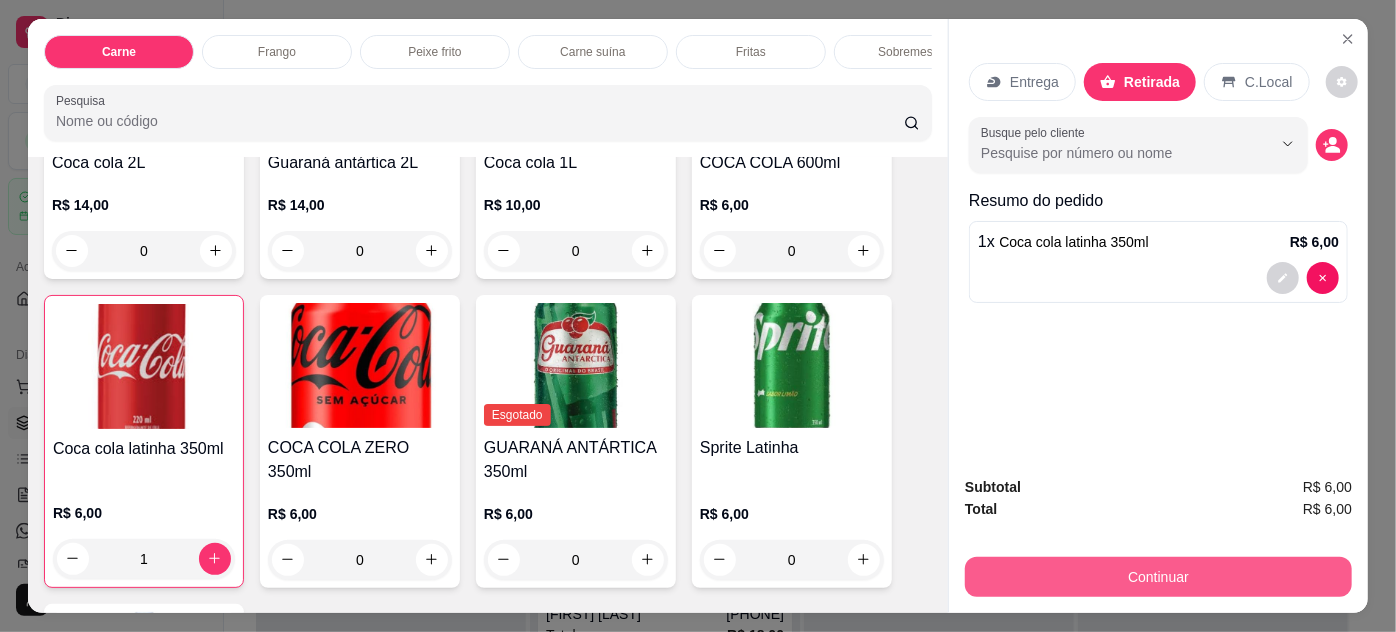 click on "Continuar" at bounding box center [1158, 577] 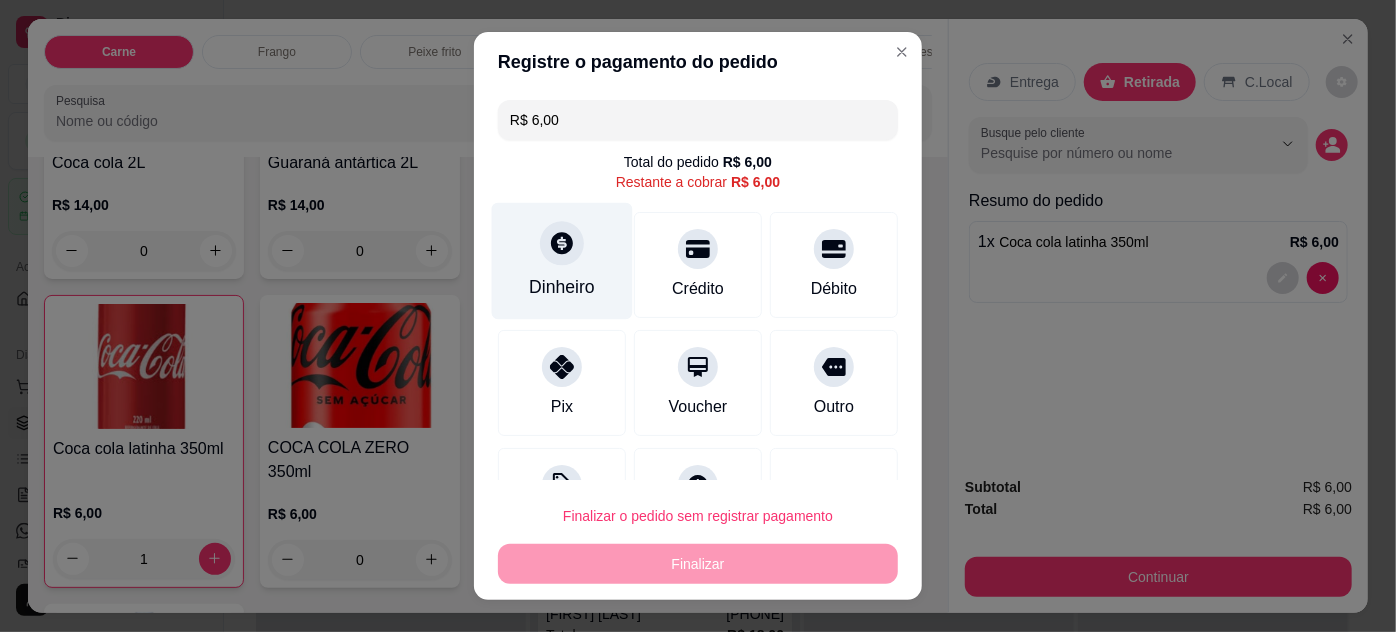 click on "Dinheiro" at bounding box center (562, 287) 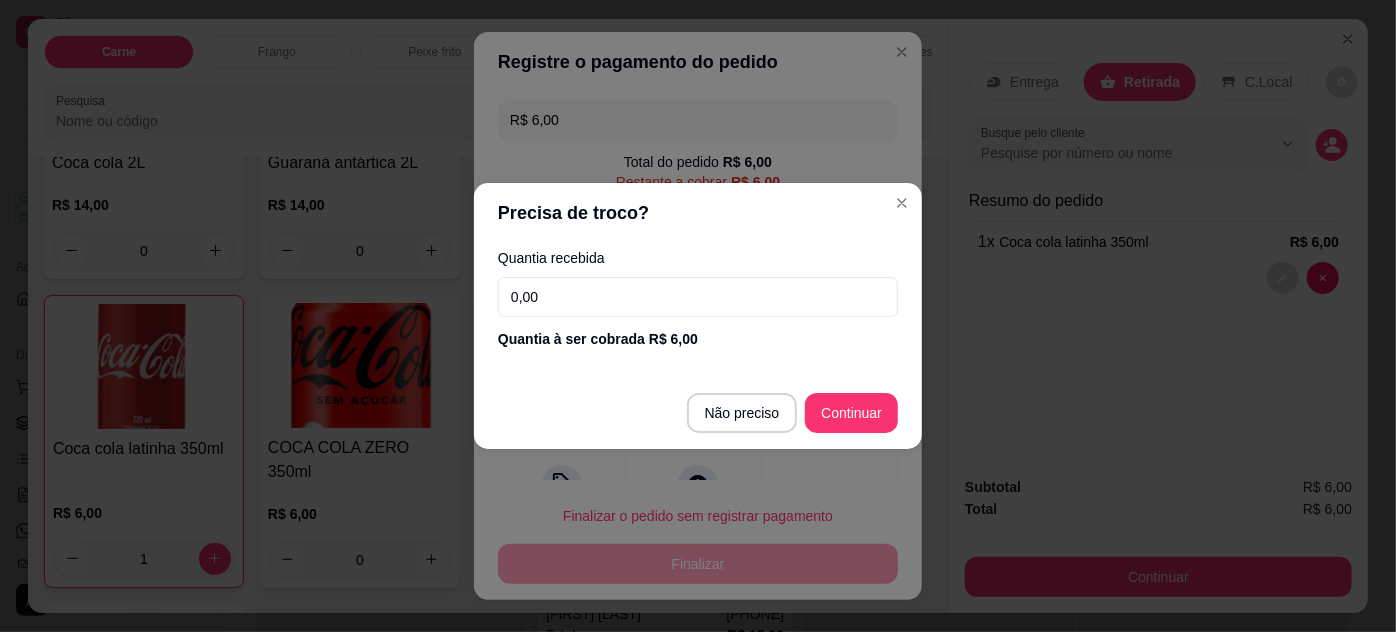 click on "0,00" at bounding box center [698, 297] 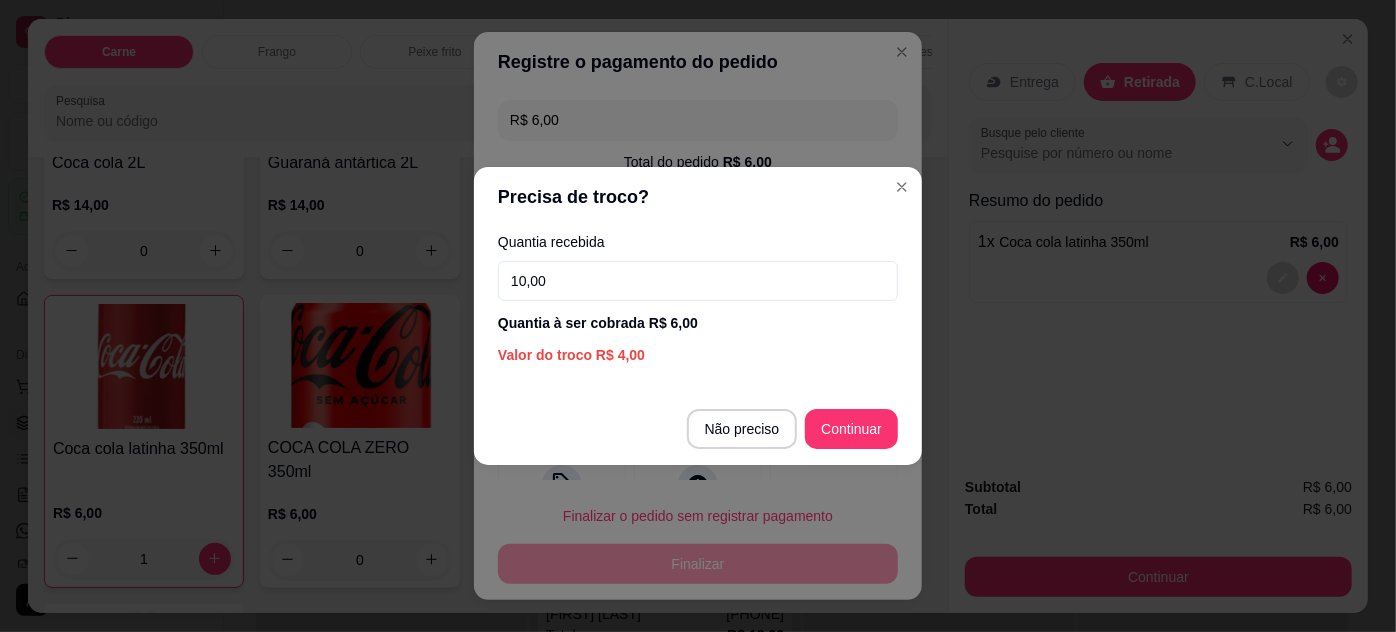 type on "10,00" 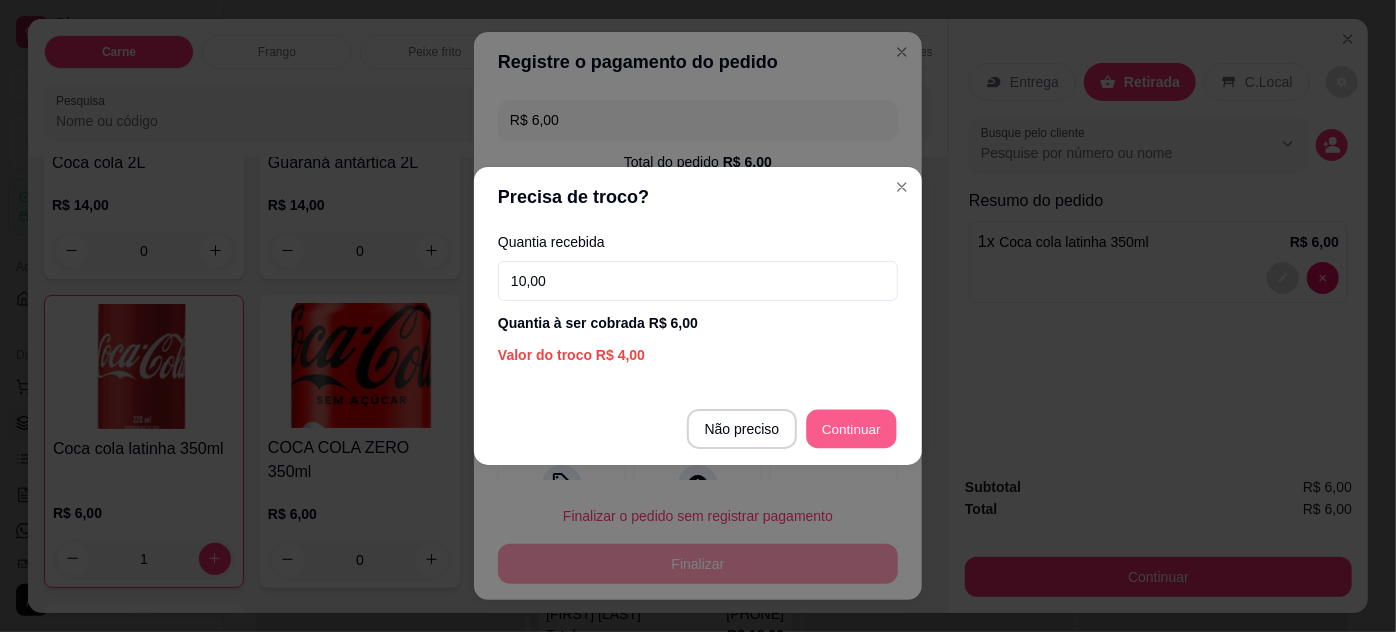 type on "R$ 0,00" 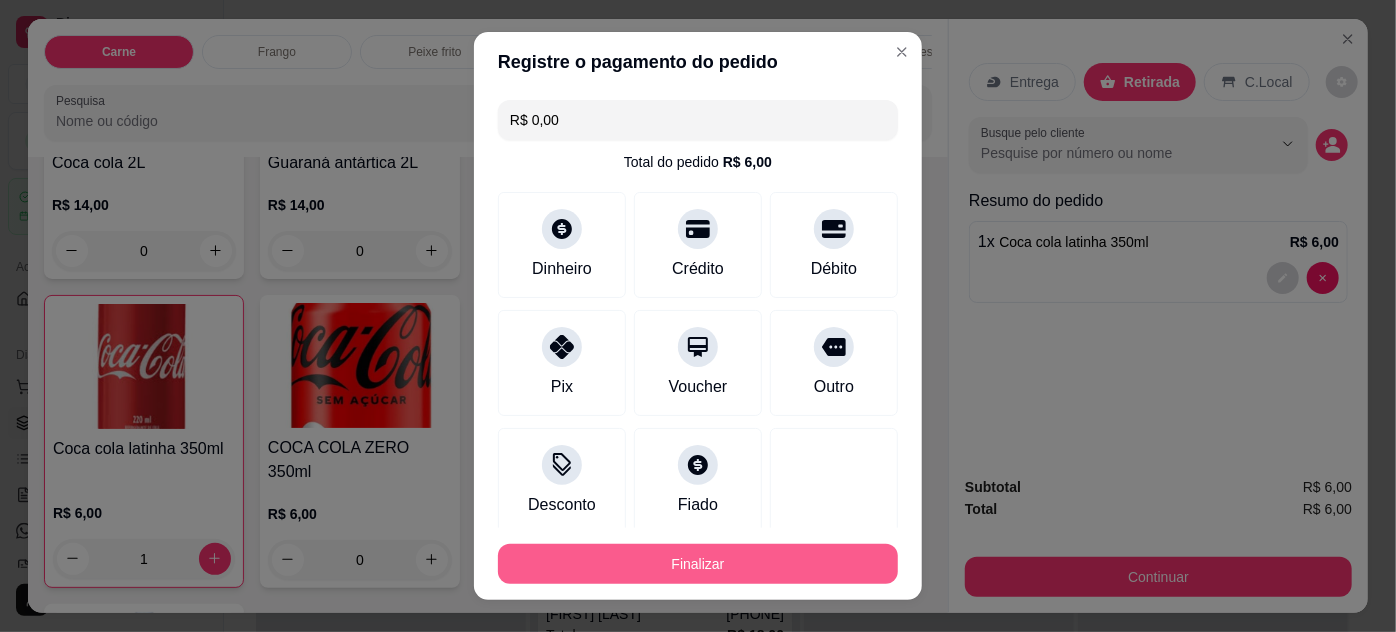 click on "Finalizar" at bounding box center (698, 564) 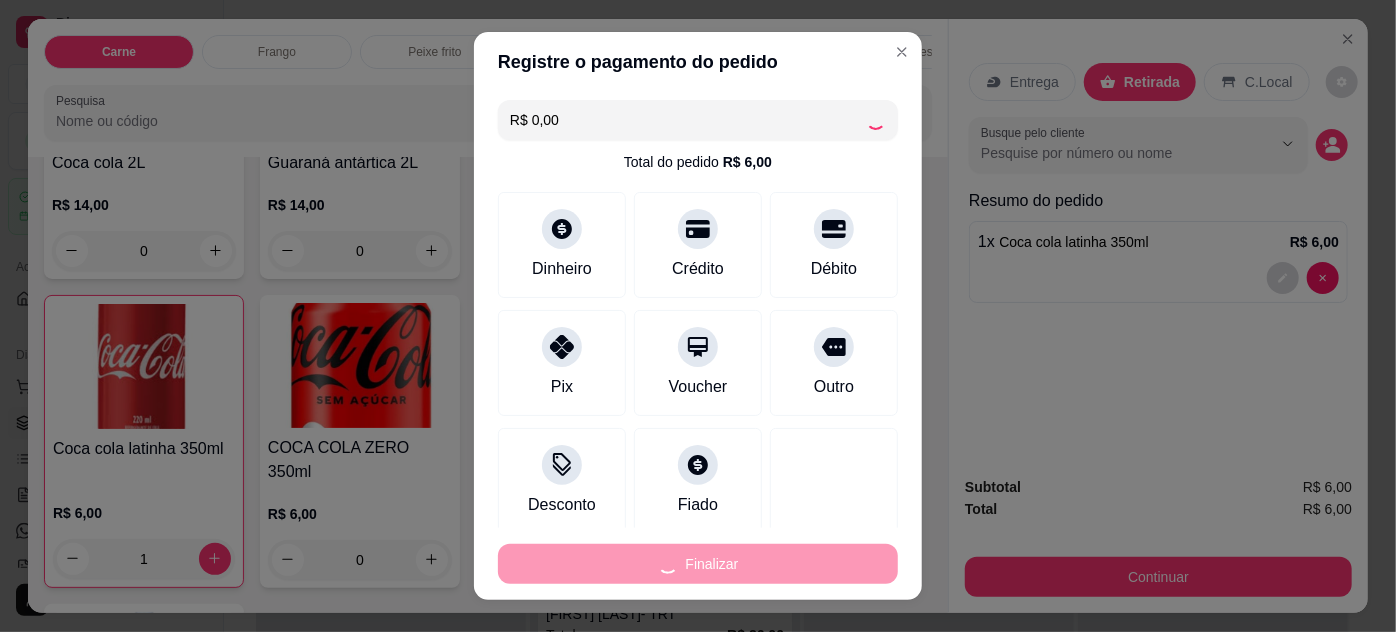 type on "0" 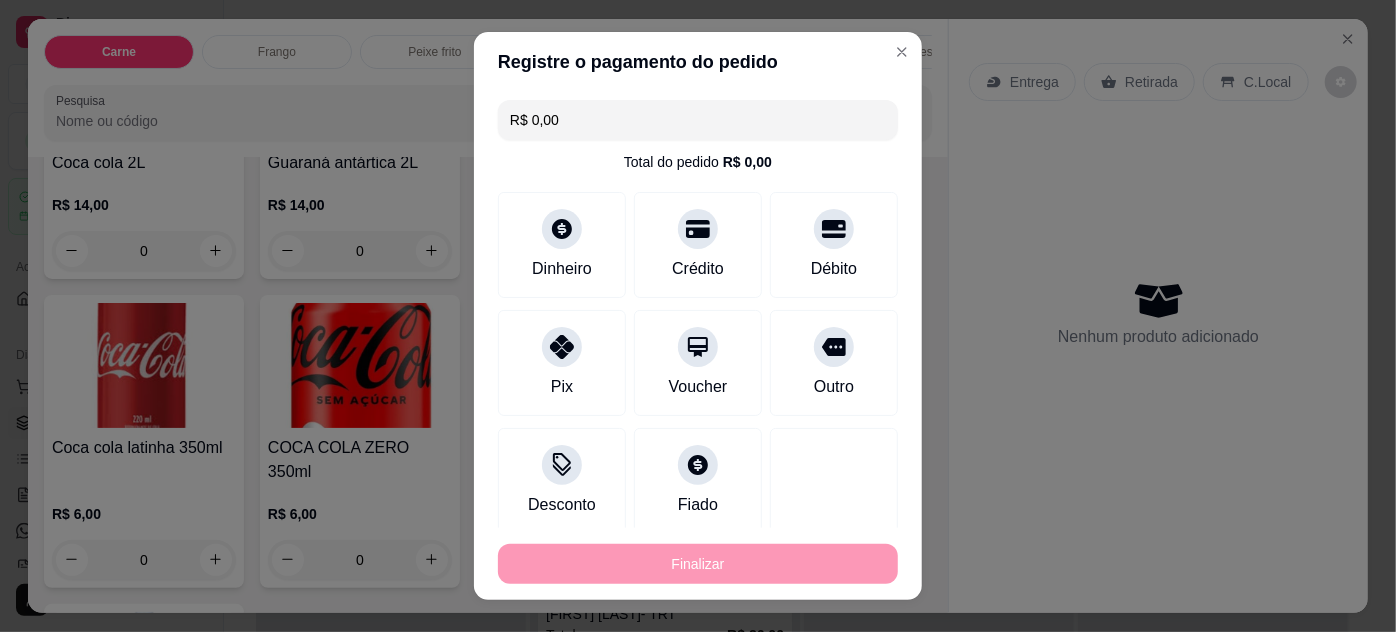 type on "-R$ 6,00" 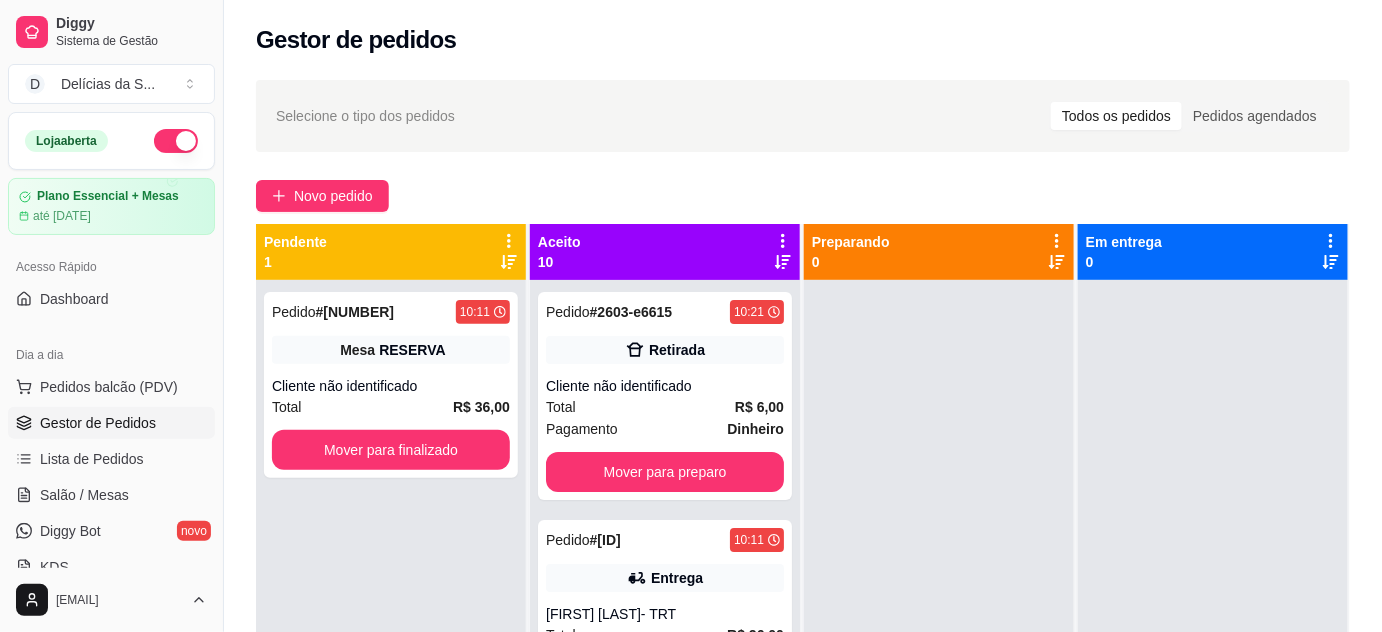 click on "Pedido  # [ID] [TIME] Mesa RESERVA  Cliente não identificado Total [CURRENCY] [PRICE] Pedido  # [ID] [TIME] Retirada Cliente não identificado Total [CURRENCY] [PRICE] Pedido  # [ID] [TIME] Entrega [FIRST] [LAST] Total [CURRENCY] [PRICE] Pedido  # [ID] [TIME] Entrega [FIRST] [LAST] ([PHONE]) Total [CURRENCY] [PRICE] Pedido  # [ID] [TIME] Entrega [FIRST] [LAST] ([PHONE]) Total [CURRENCY] [PRICE] Pedido  # [ID] [TIME] Entrega [FIRST] [LAST] ([PHONE]) Total [CURRENCY] [PRICE] Pedido  # [ID] [TIME] Entrega [FIRST] [LAST] ([PHONE]) Total [CURRENCY] [PRICE] Pedido  # [ID] [TIME] Entrega [FIRST] [LAST] ([PHONE]) Total [CURRENCY] [PRICE]" at bounding box center (803, 474) 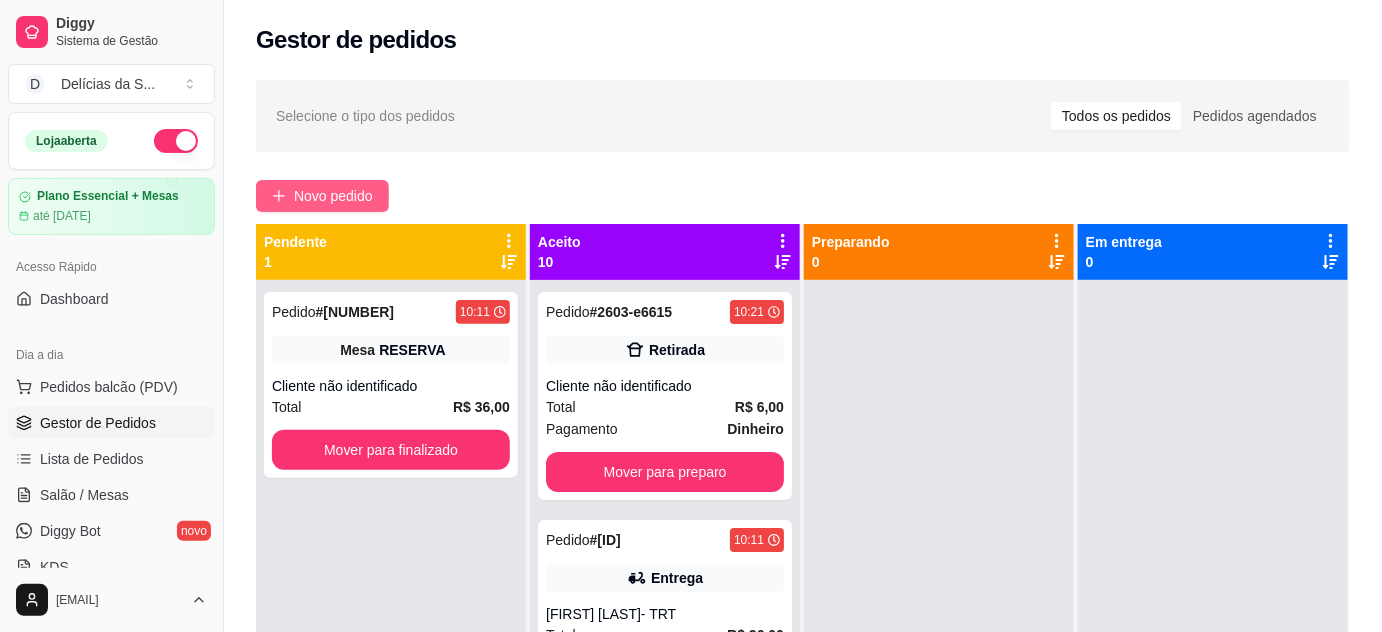 click on "Novo pedido" at bounding box center (333, 196) 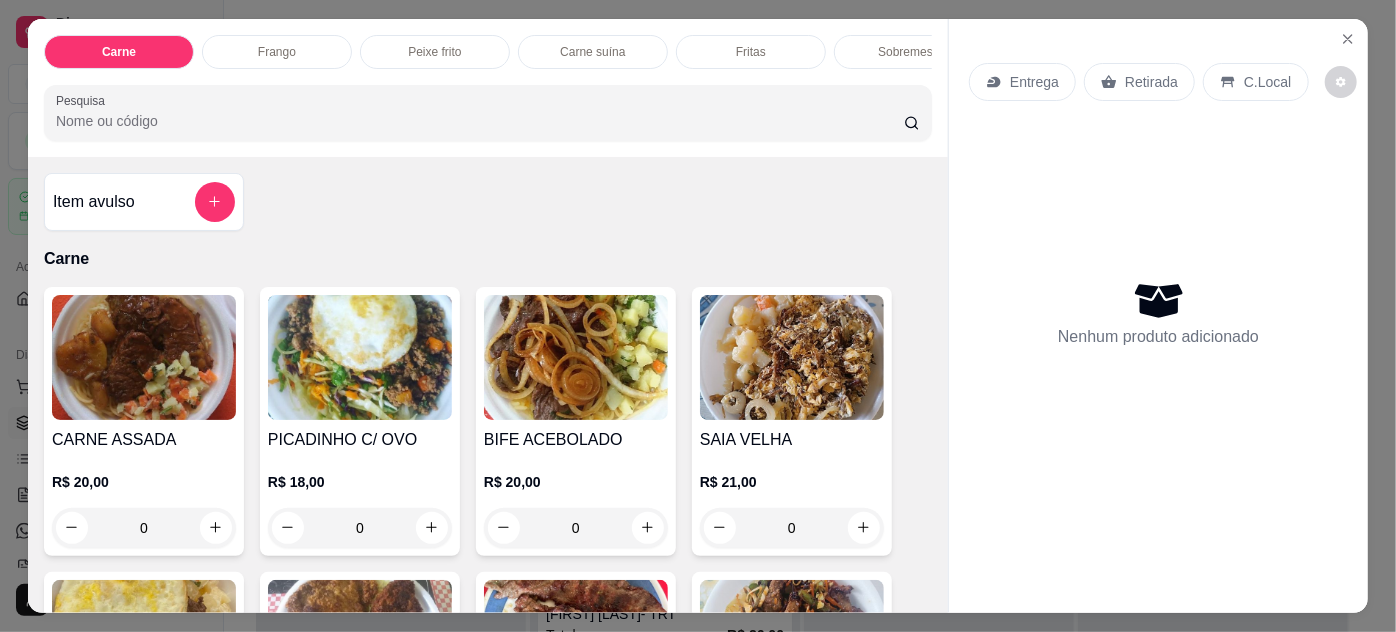 click on "0" at bounding box center (792, 528) 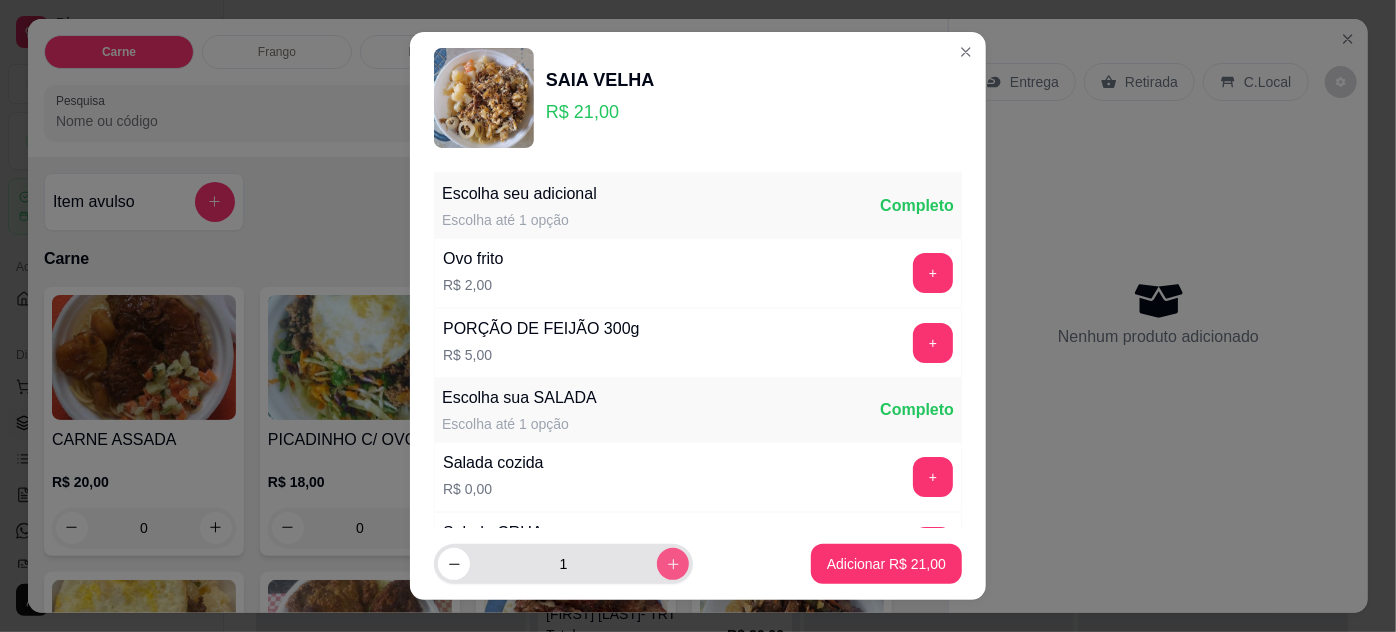 click 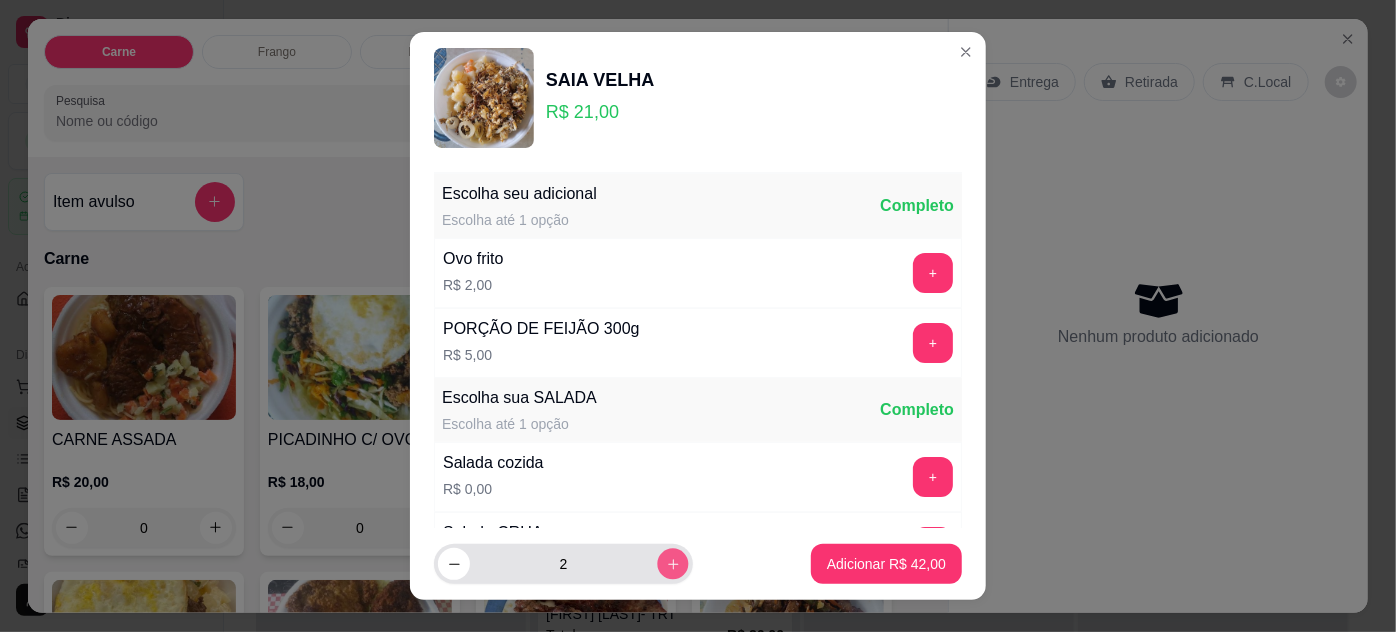 click 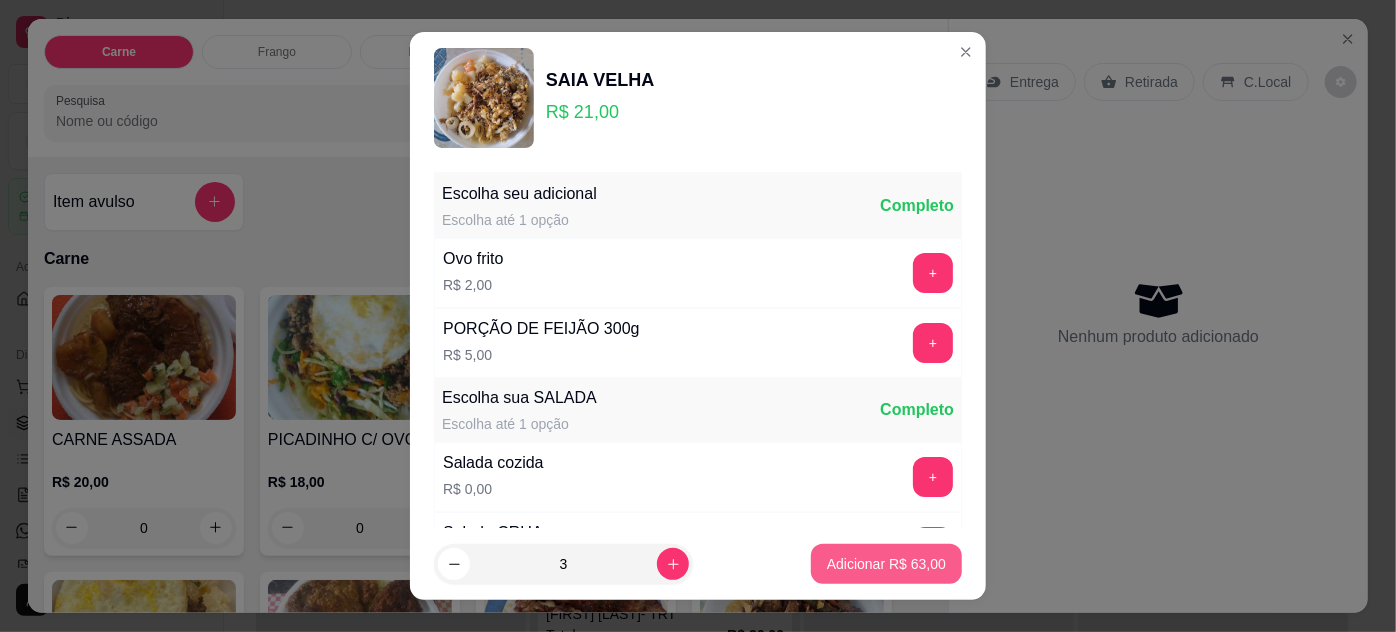 click on "Adicionar   R$ 63,00" at bounding box center [886, 564] 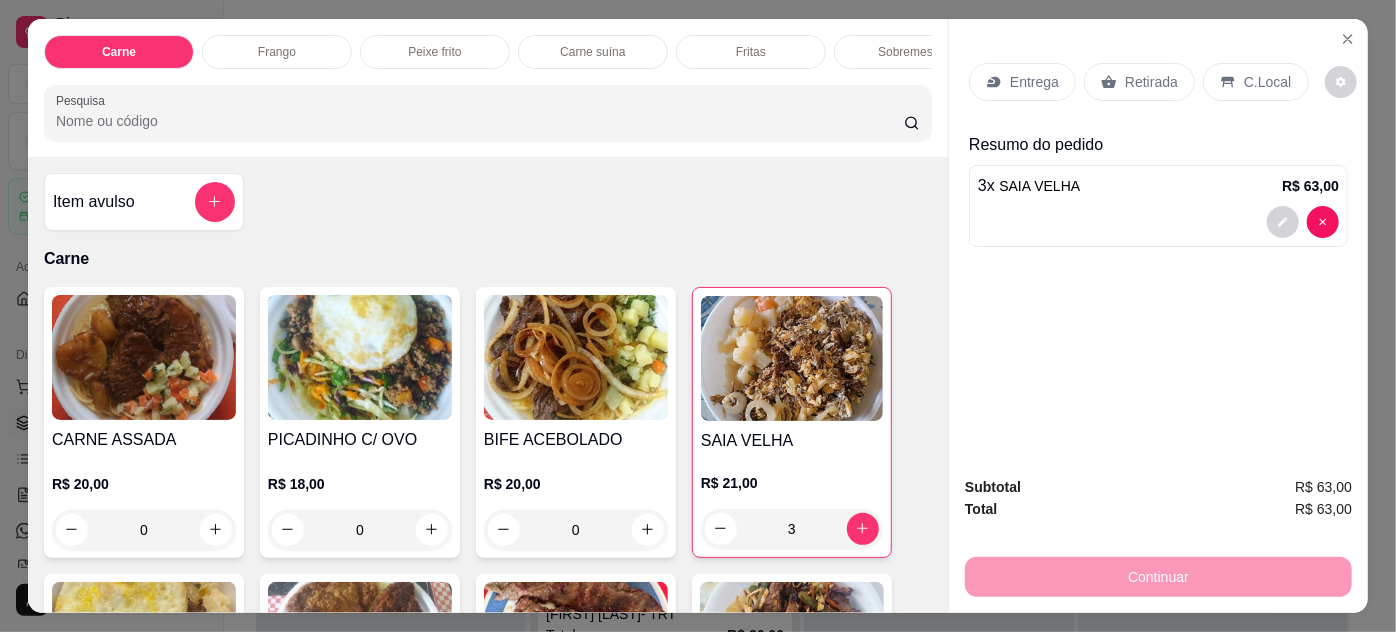 click on "Entrega" at bounding box center (1022, 82) 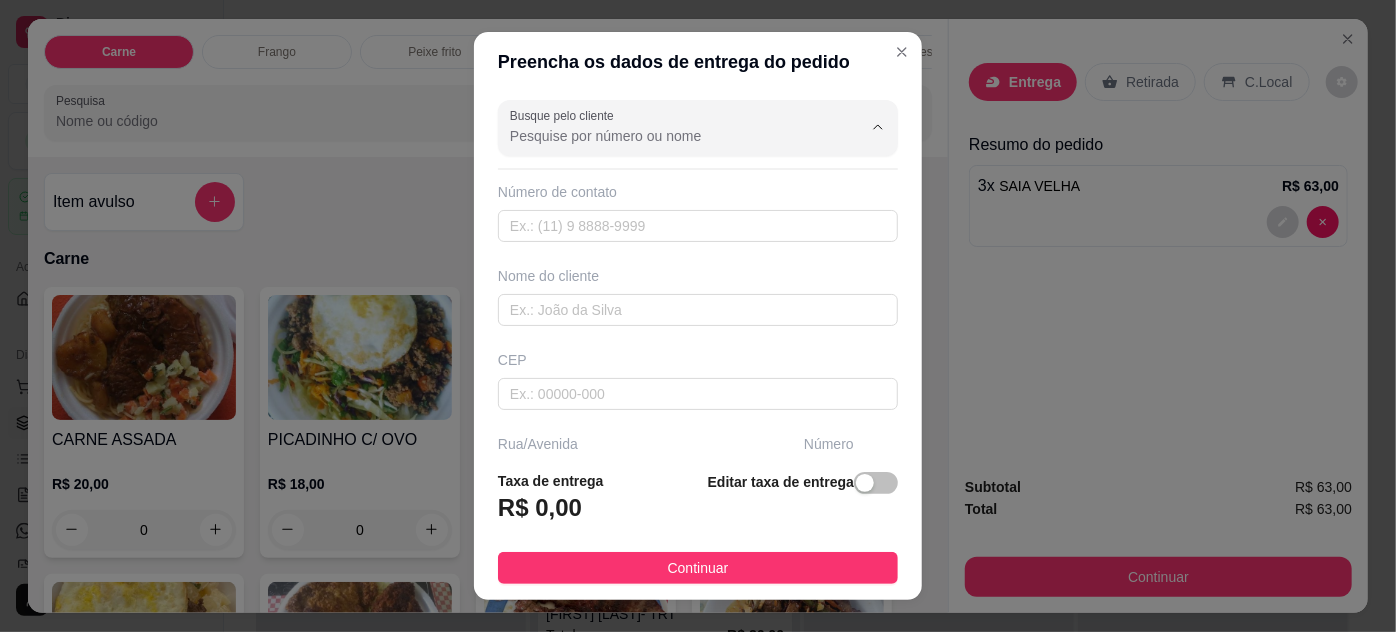 click on "Busque pelo cliente" at bounding box center [670, 136] 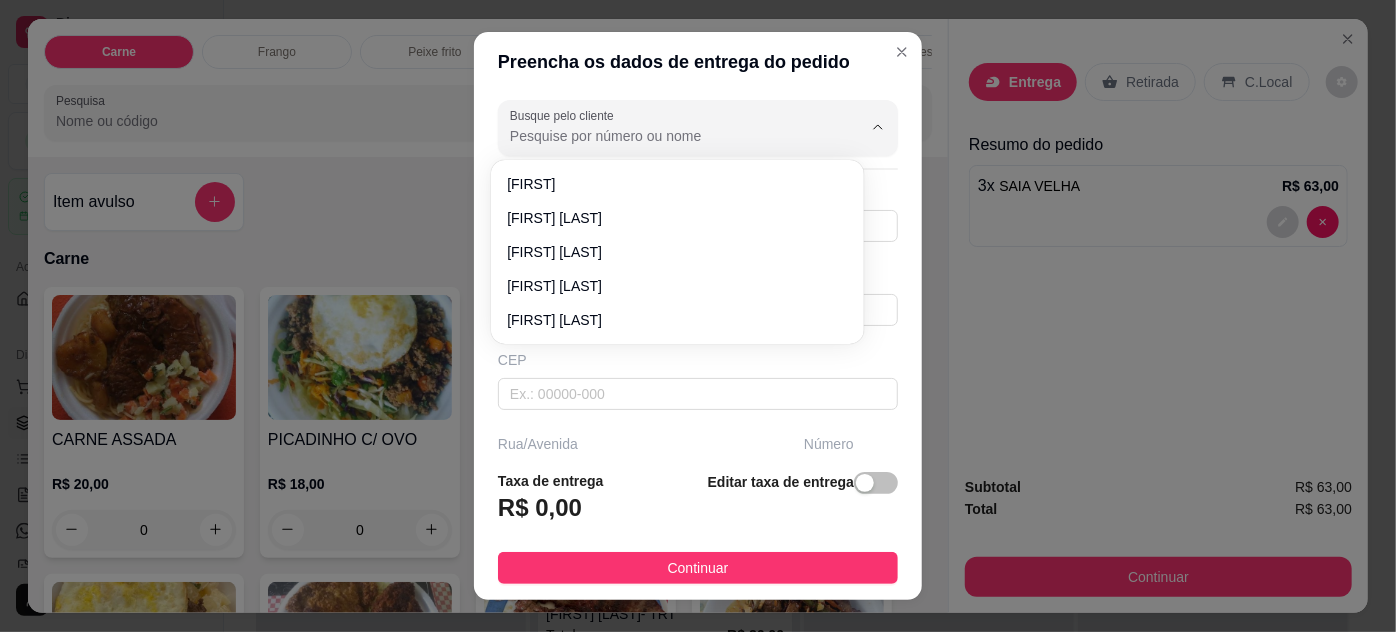 click on "Busque pelo cliente" at bounding box center (670, 136) 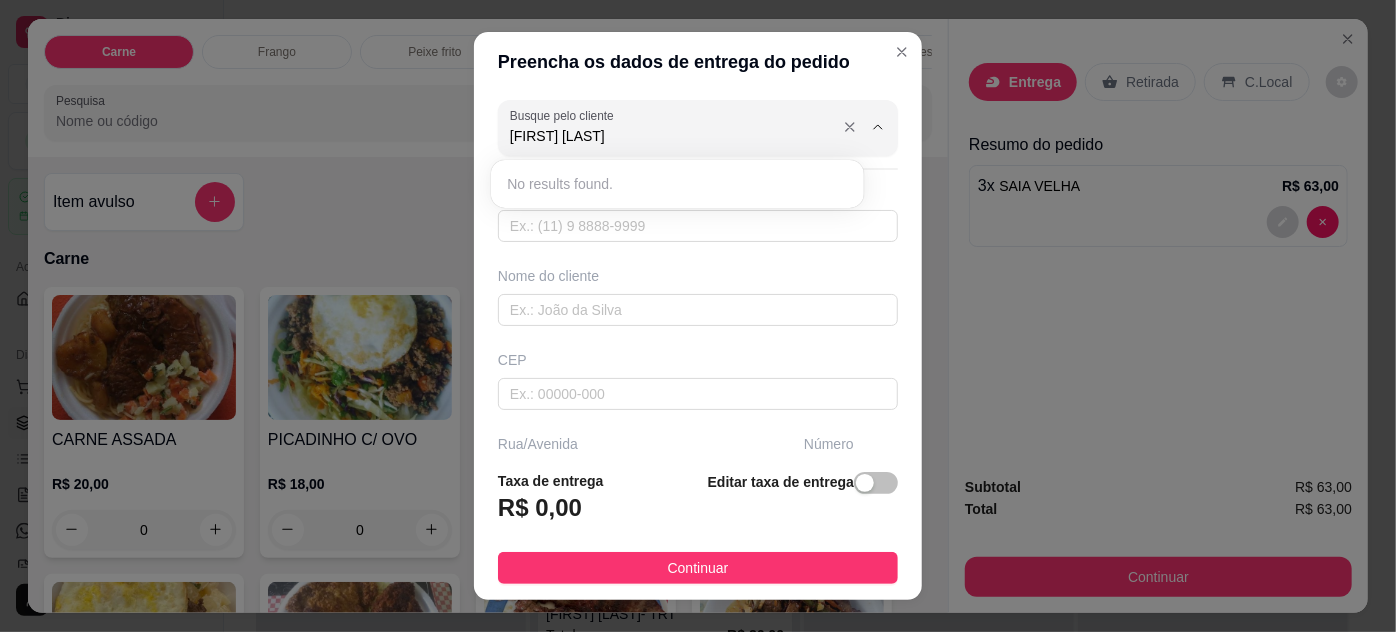 type on "[FIRST] [LAST]" 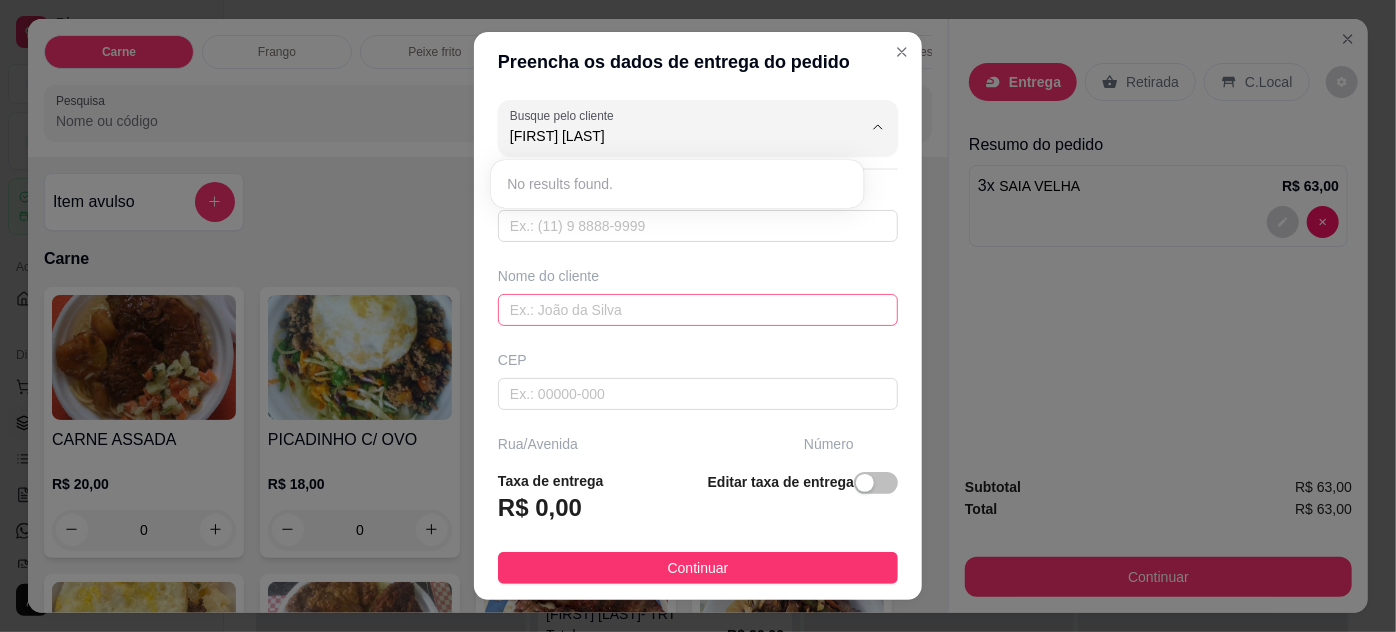 click at bounding box center (698, 310) 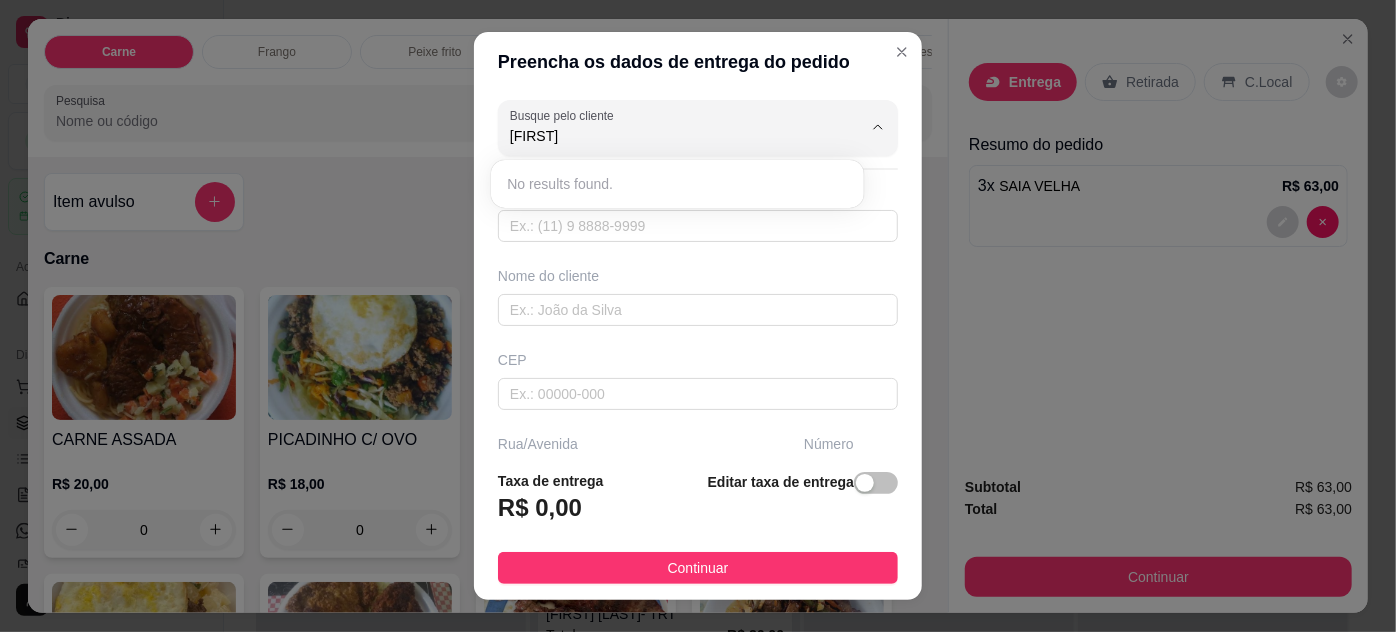 type on "[FIRST]" 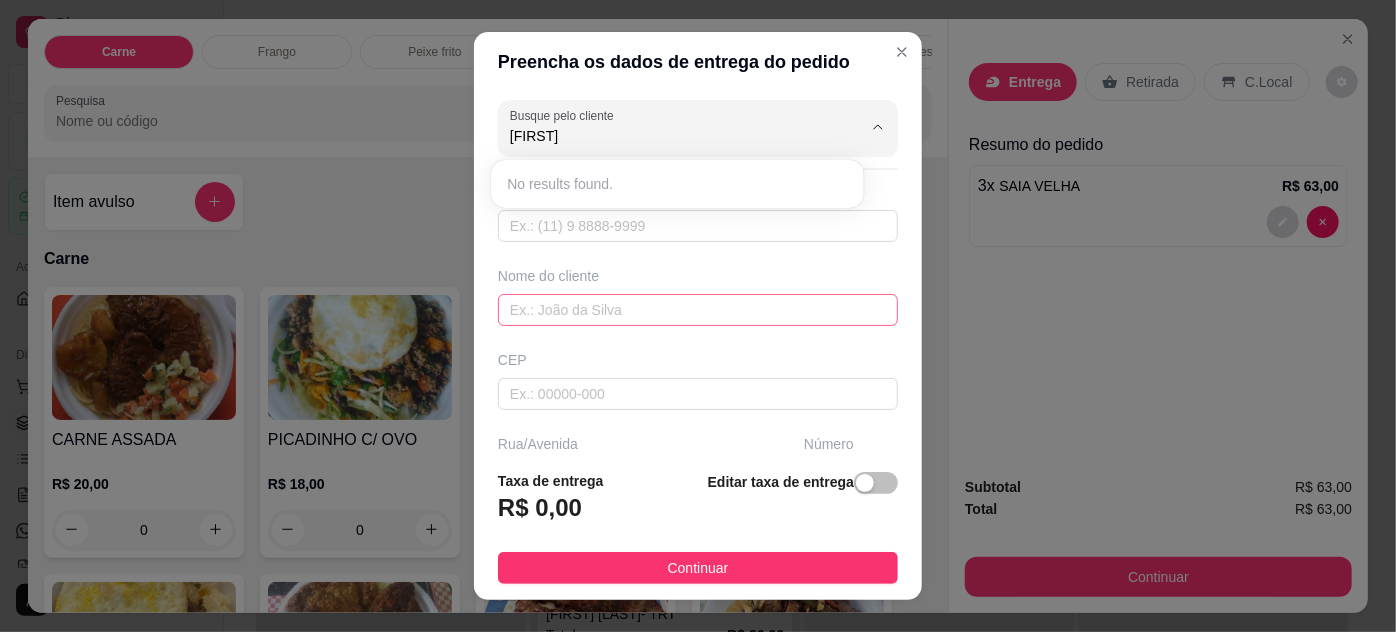 click at bounding box center (698, 310) 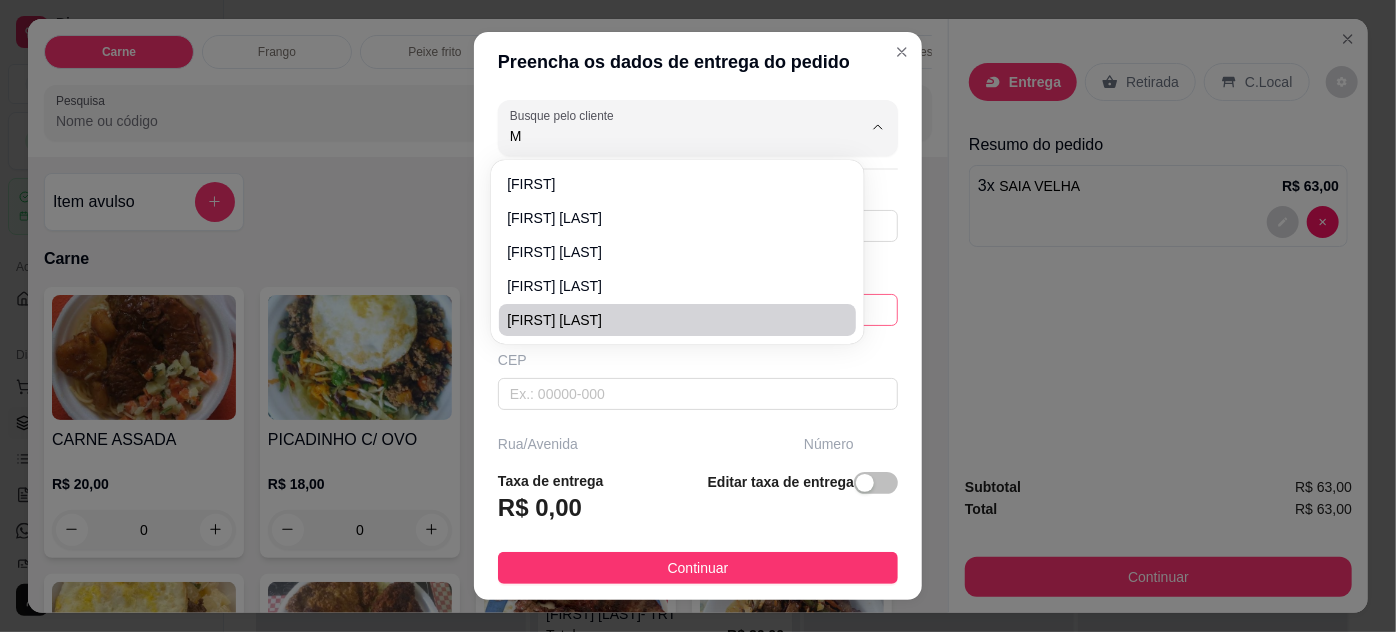 type on "MÁ" 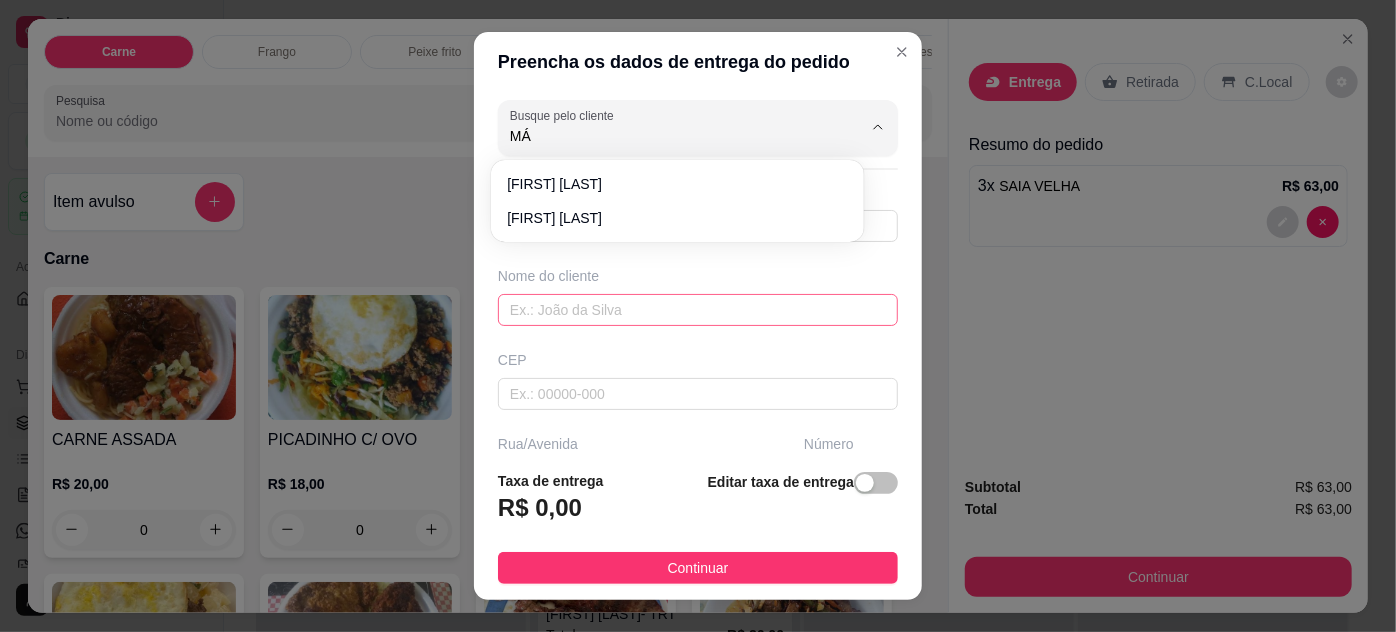 click at bounding box center (698, 310) 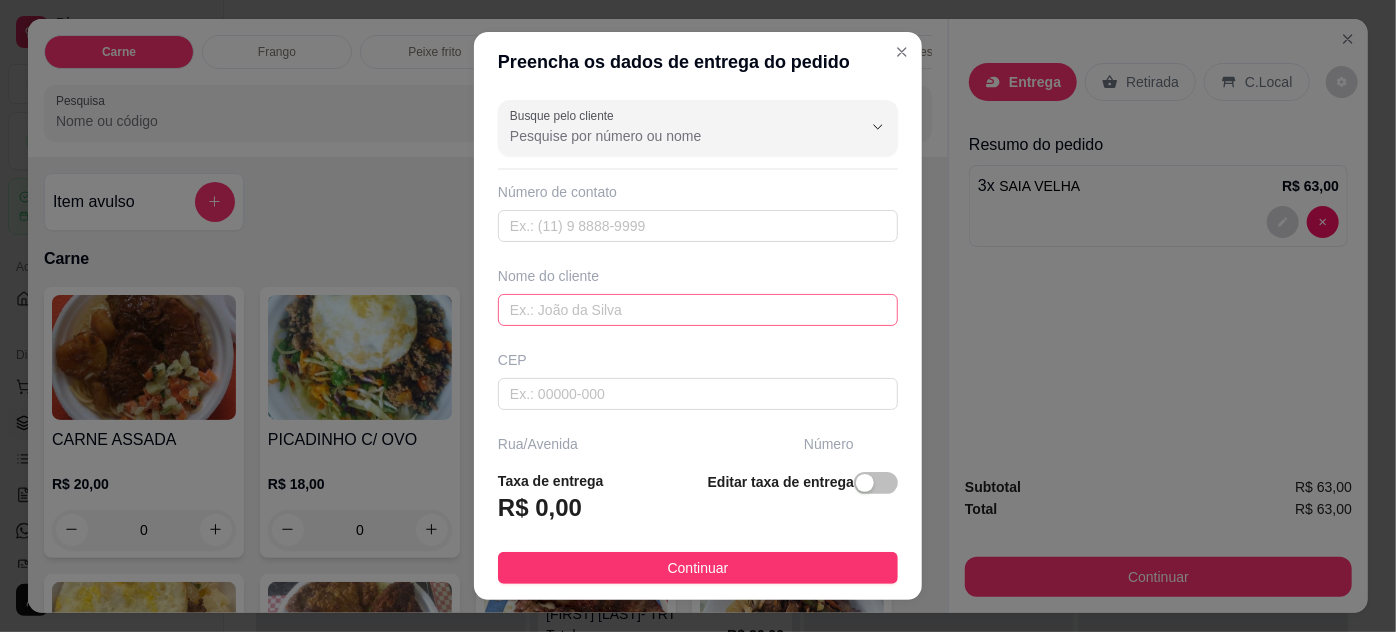 type 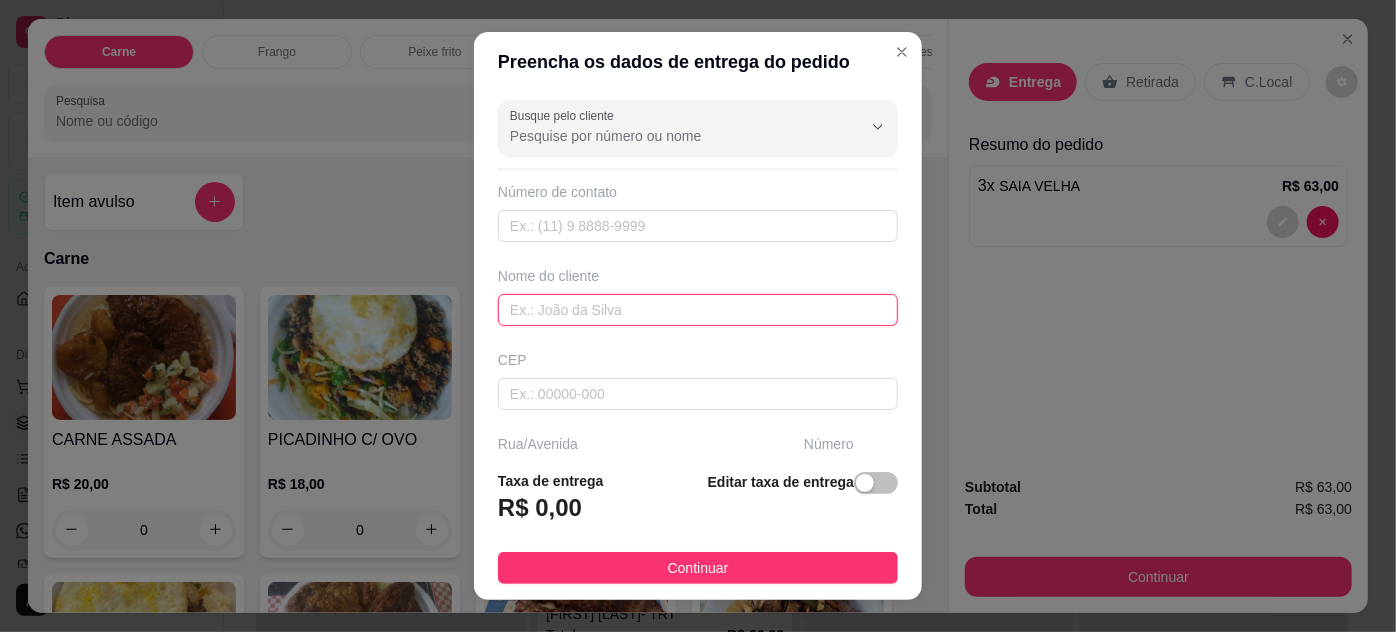 click at bounding box center (698, 310) 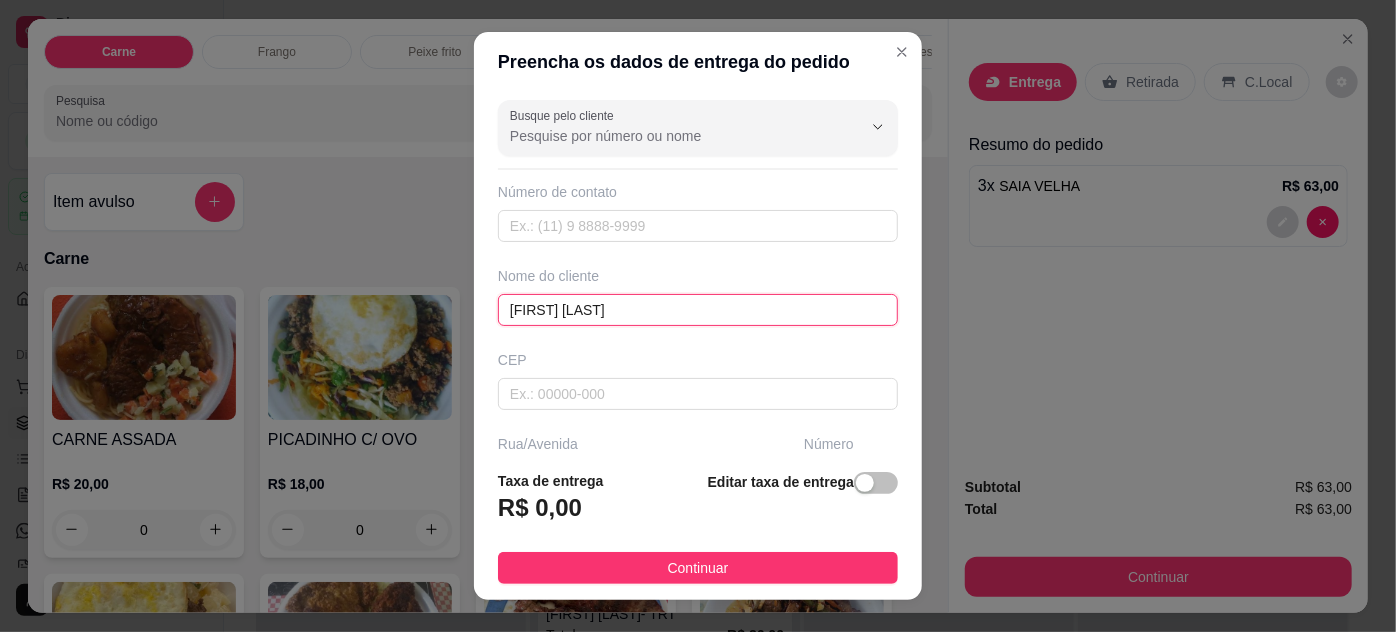scroll, scrollTop: 181, scrollLeft: 0, axis: vertical 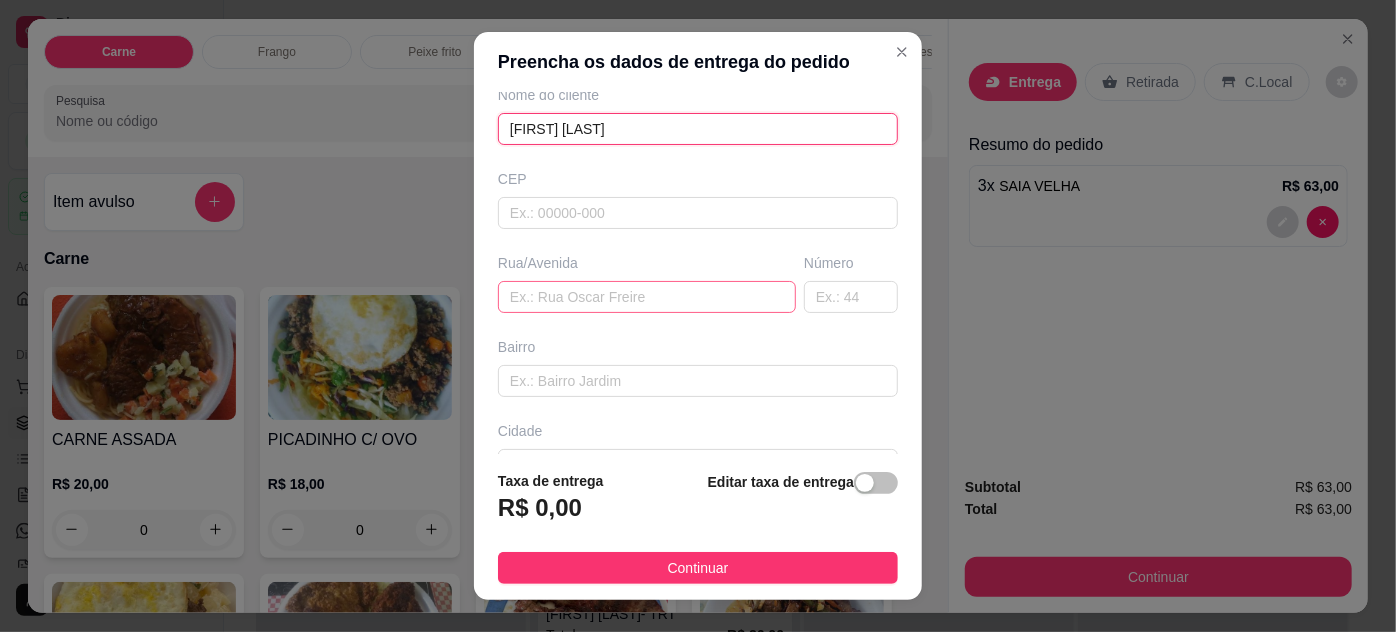 type on "[FIRST] [LAST]" 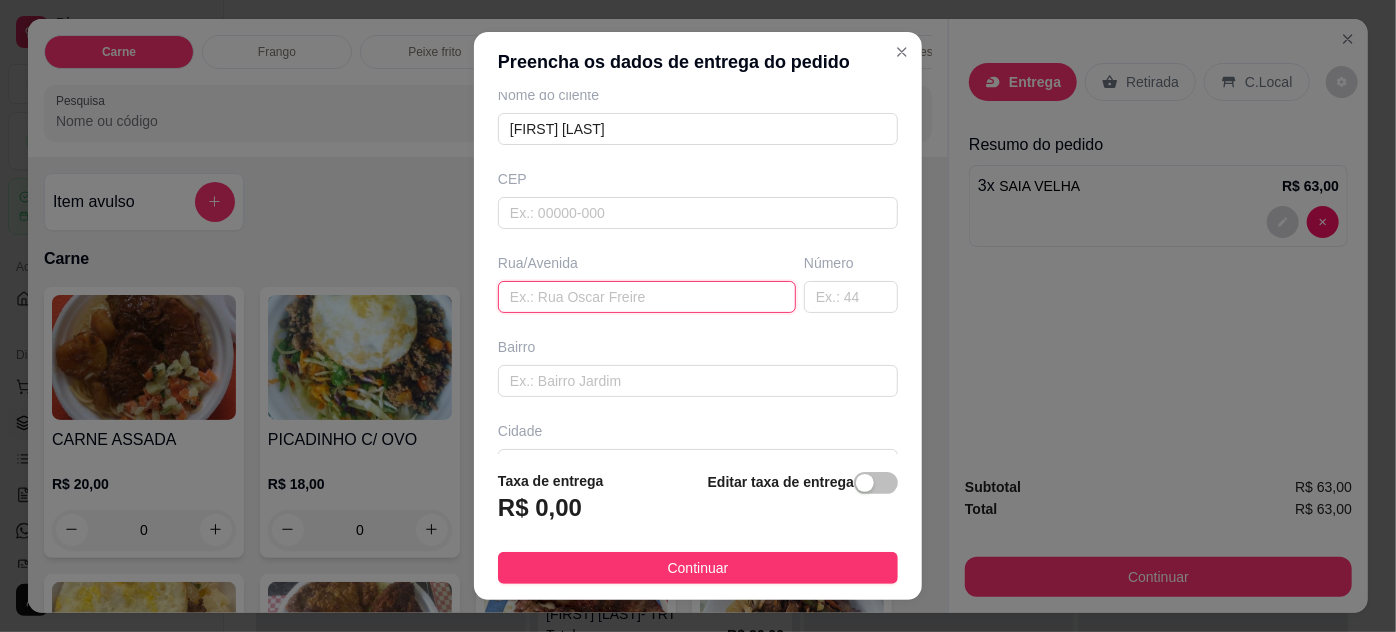 click at bounding box center (647, 297) 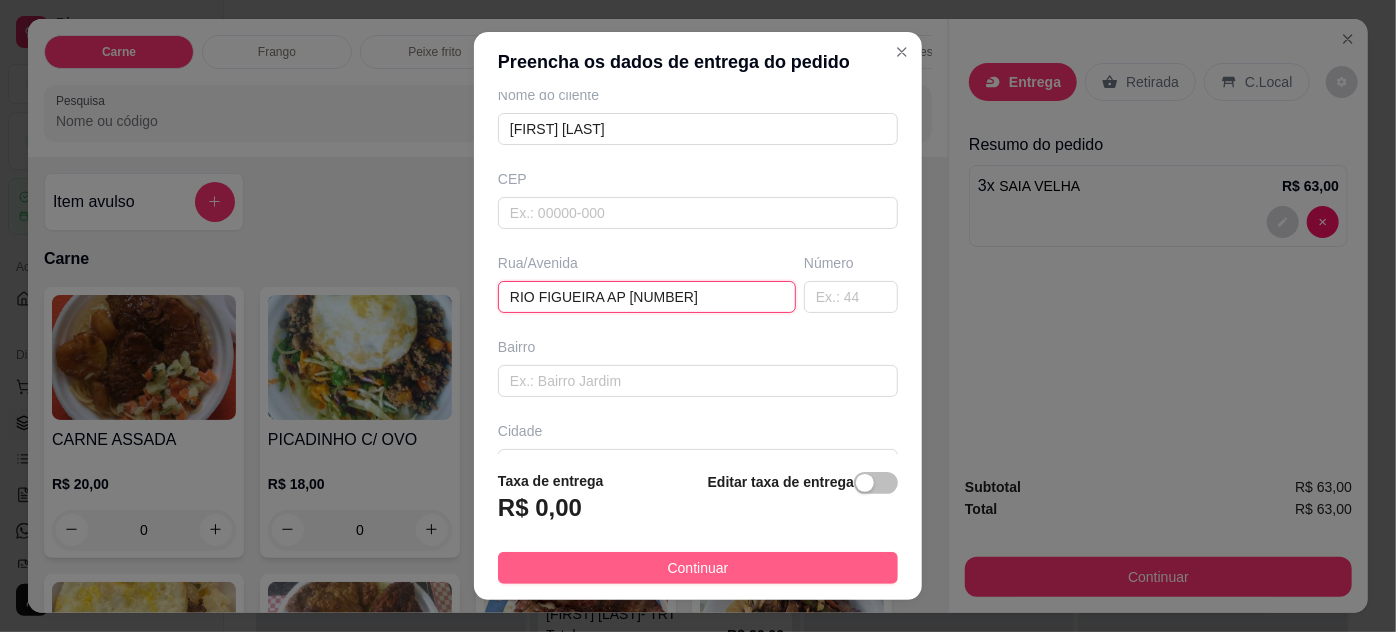 type on "RIO FIGUEIRA AP [NUMBER]" 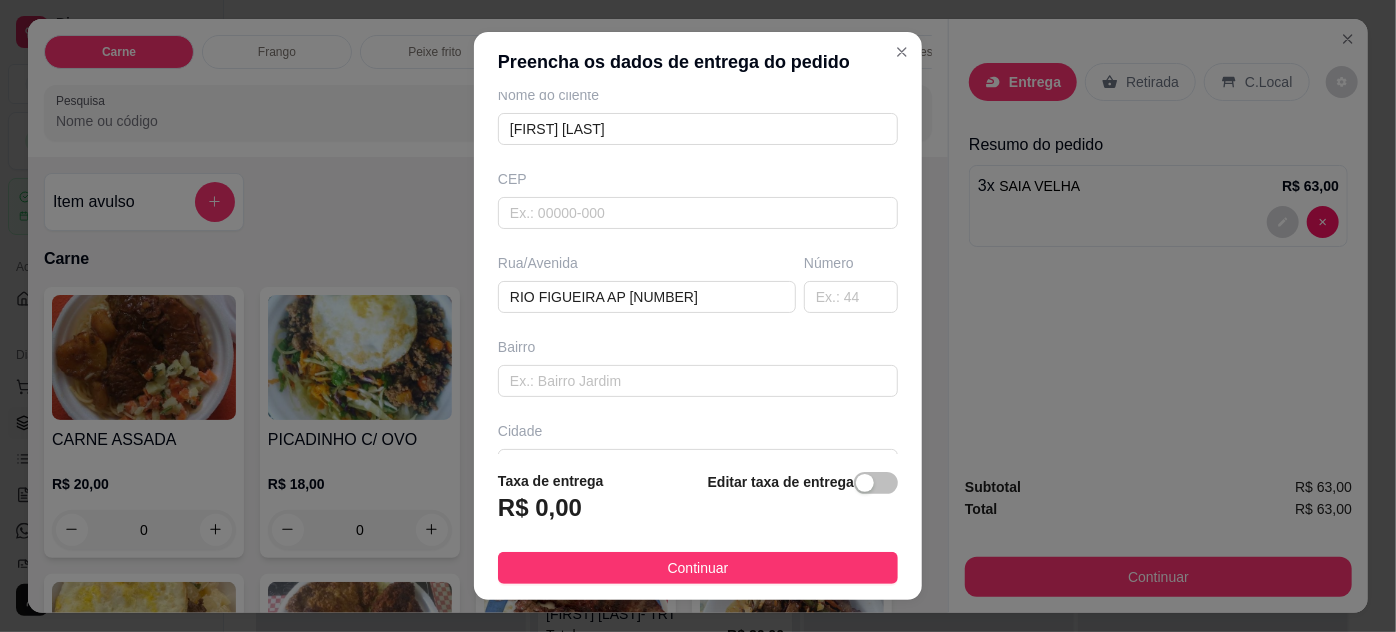 click on "Continuar" at bounding box center [698, 568] 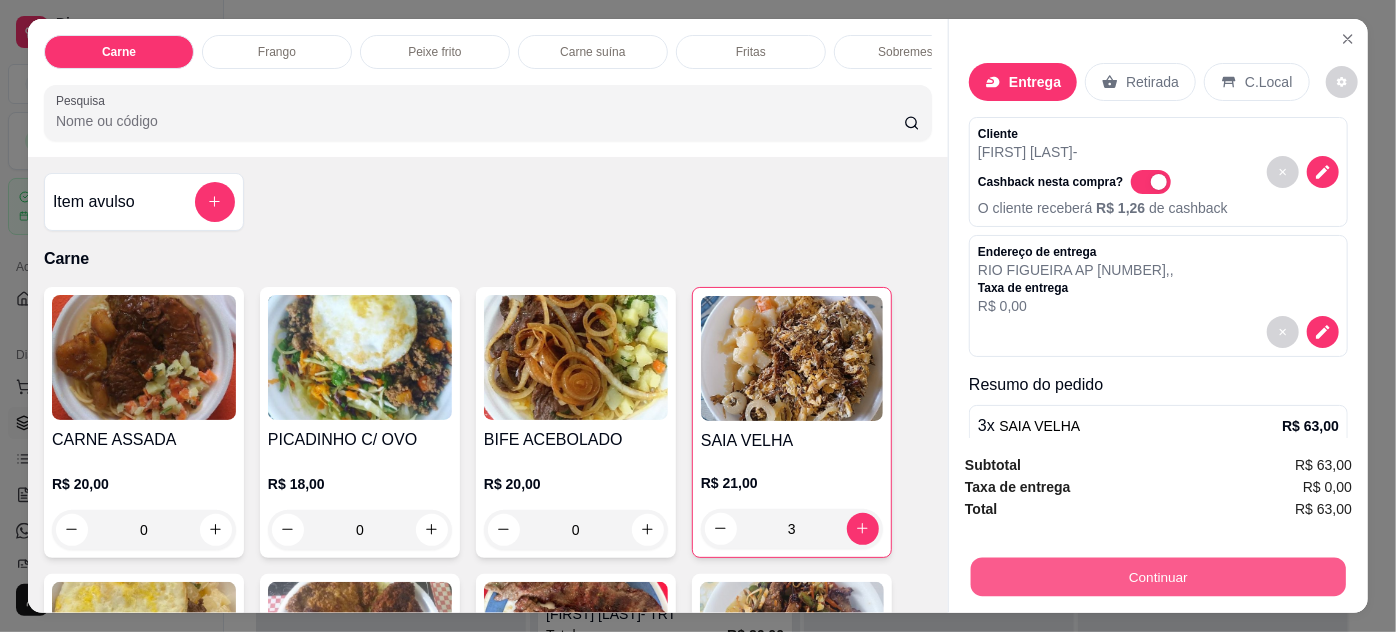 click on "Continuar" at bounding box center [1158, 577] 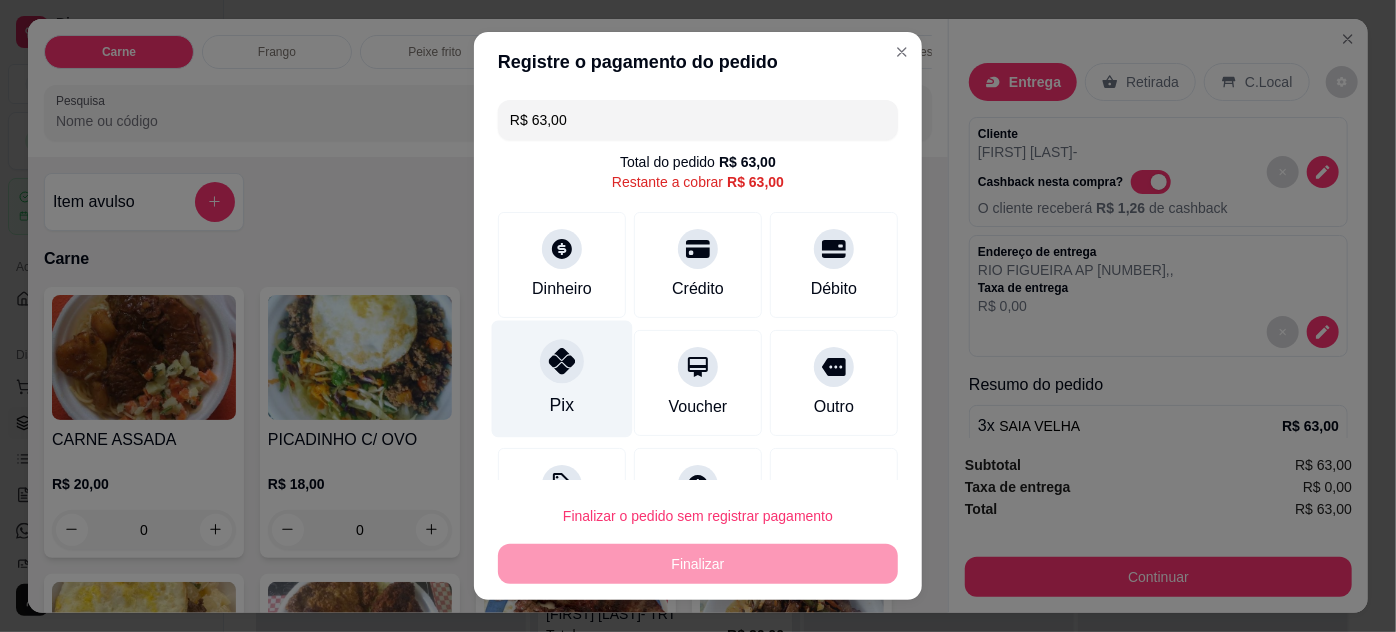 click on "Pix" at bounding box center (562, 378) 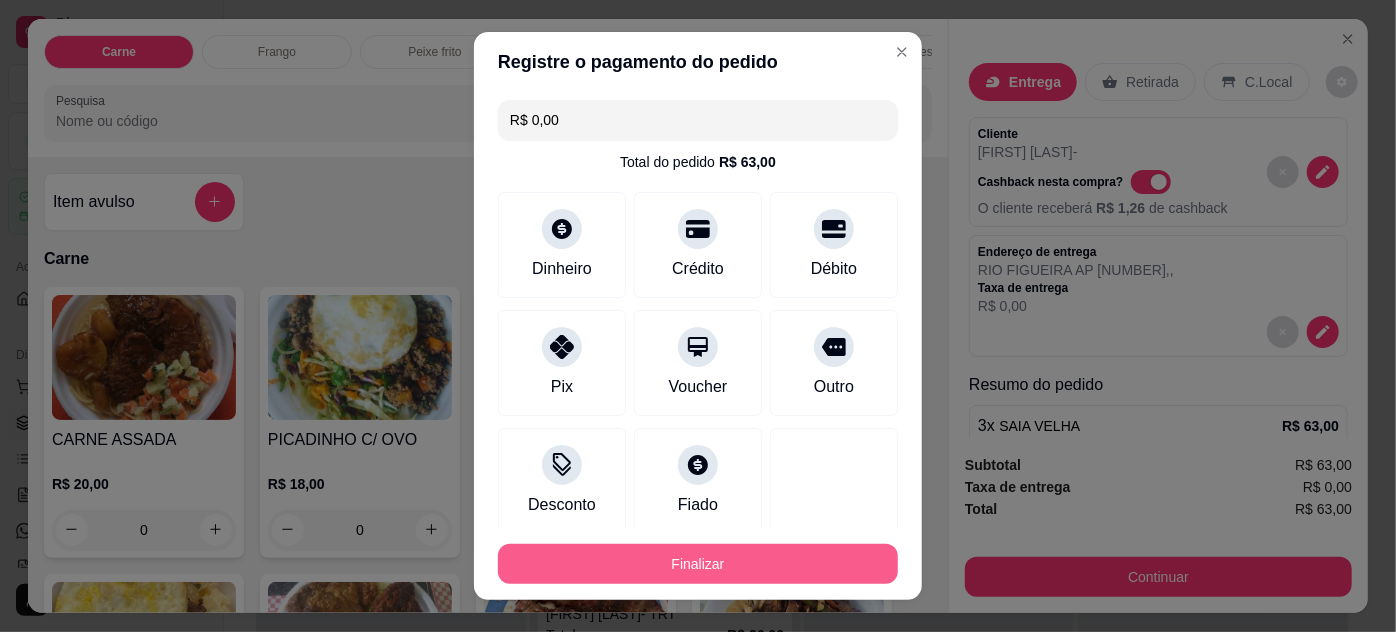 click on "Finalizar" at bounding box center (698, 564) 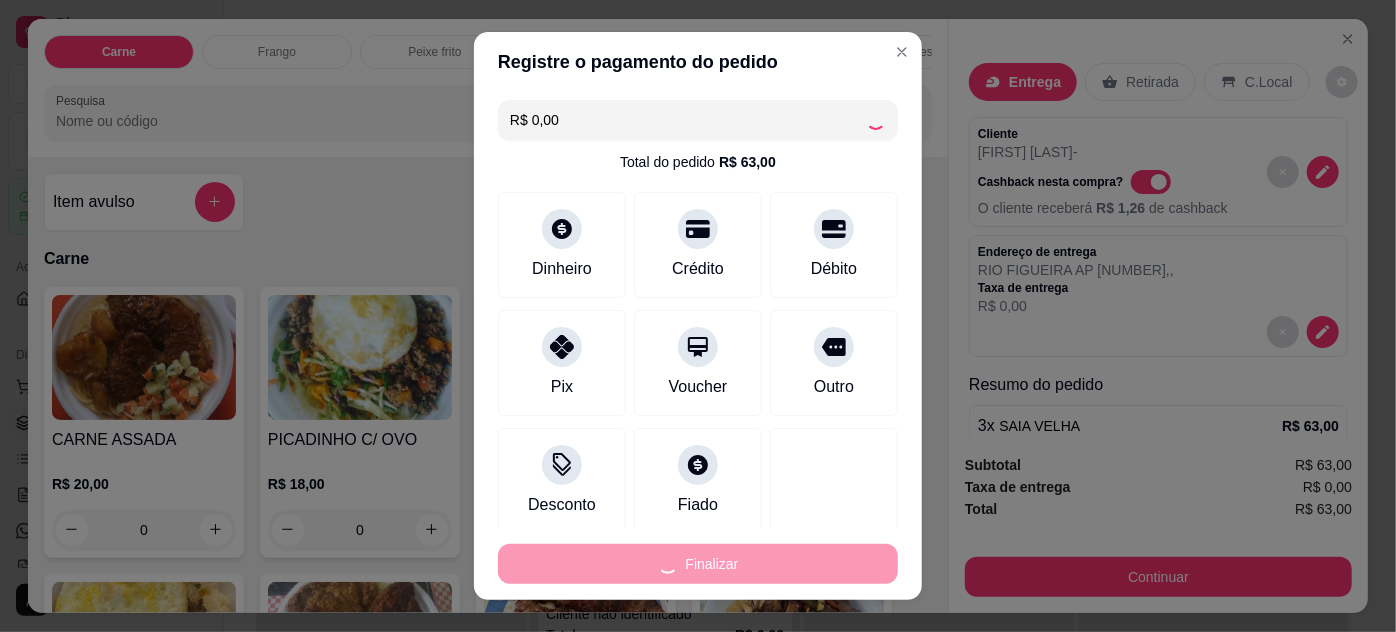 type on "0" 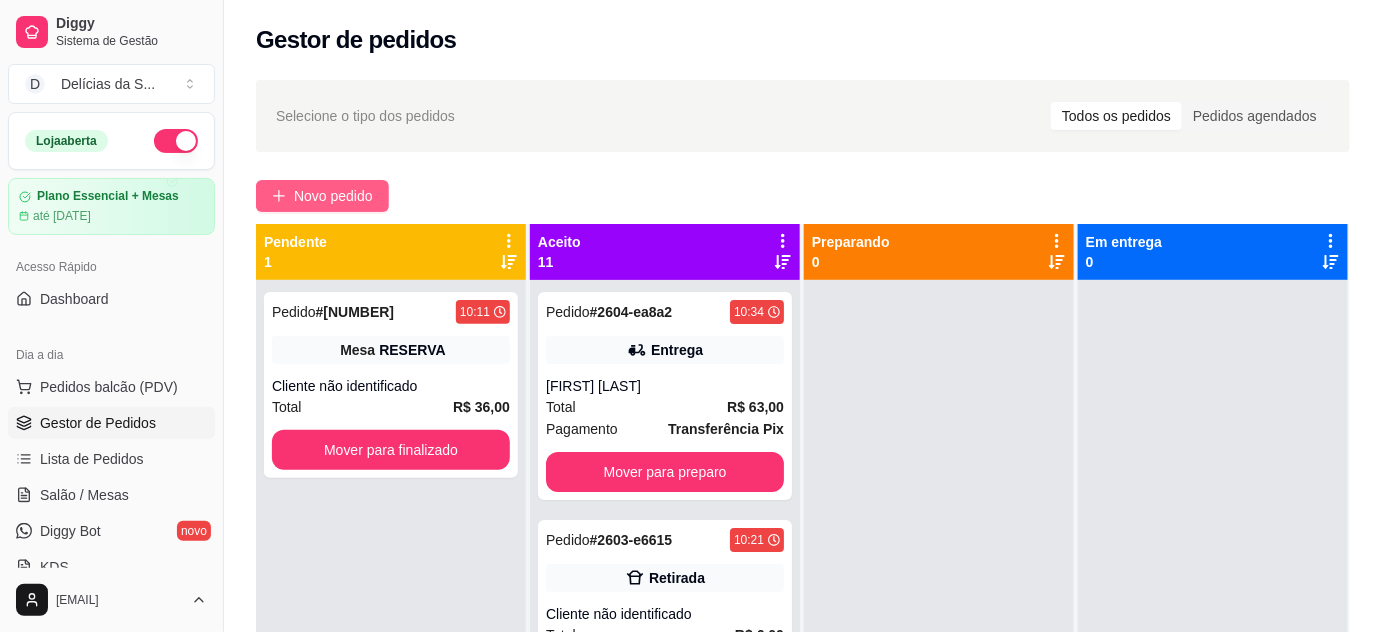 click on "Novo pedido" at bounding box center [333, 196] 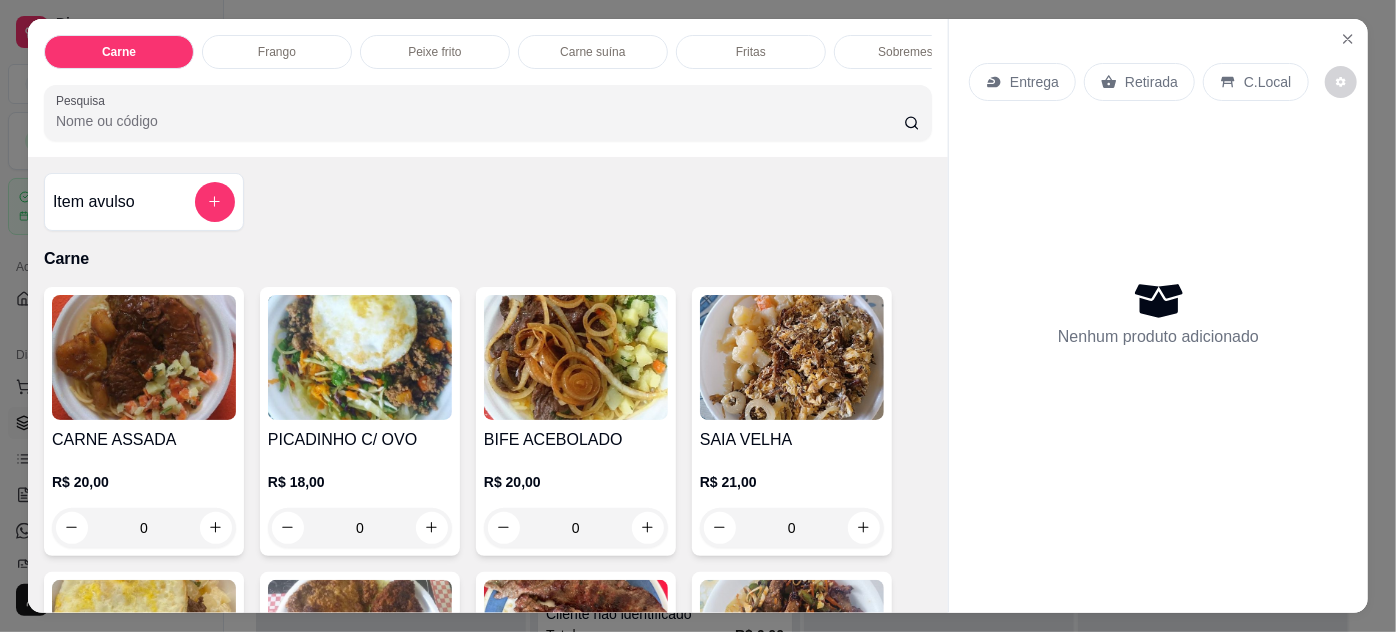 click at bounding box center (144, 357) 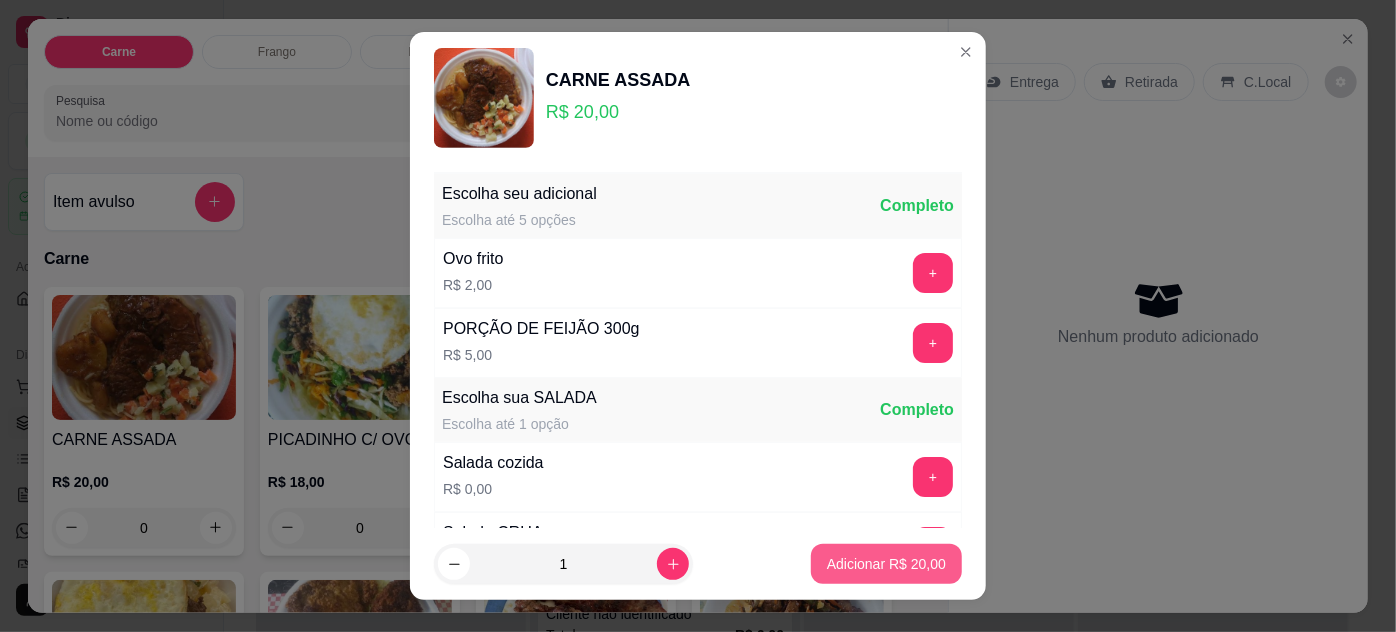 click on "Adicionar   R$ 20,00" at bounding box center (886, 564) 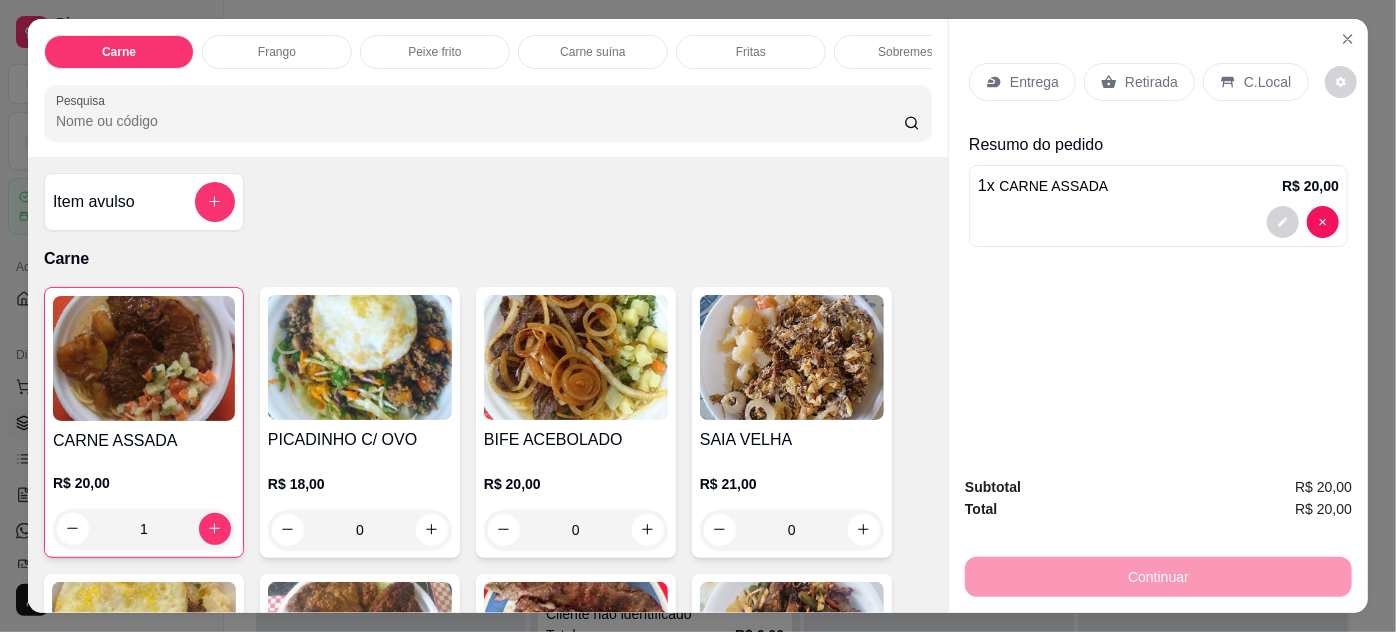 click on "Entrega" at bounding box center [1034, 82] 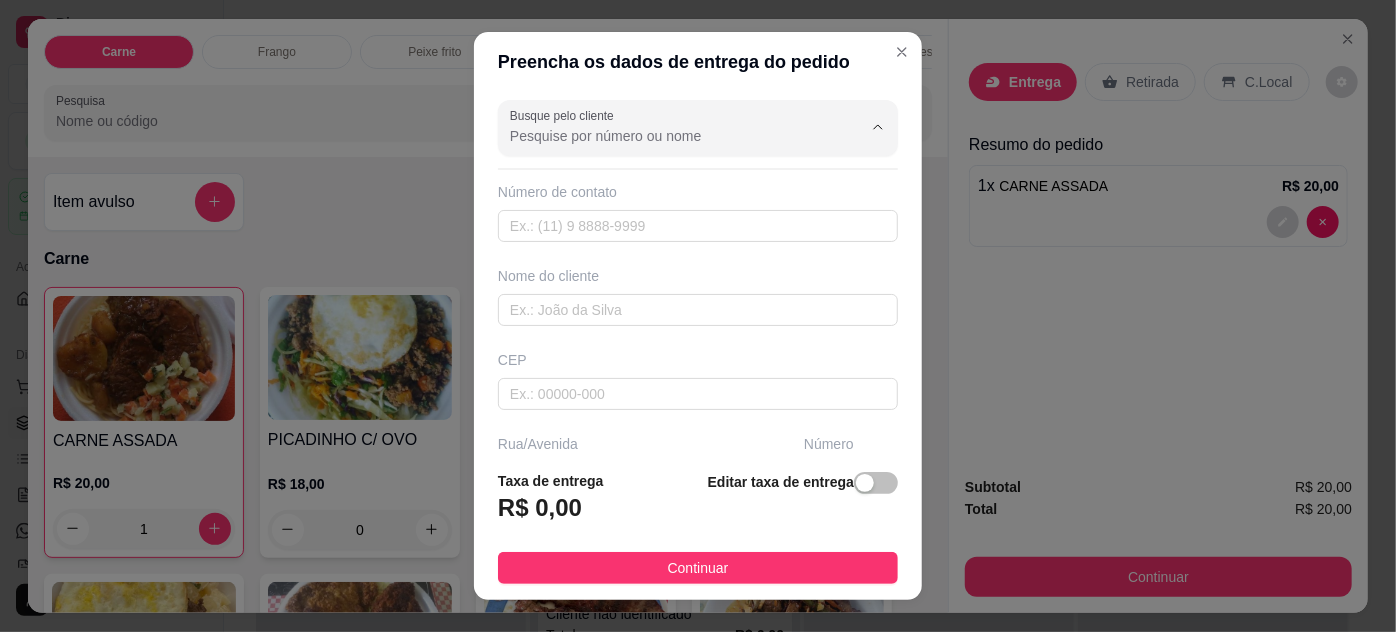 click on "Busque pelo cliente" at bounding box center [670, 136] 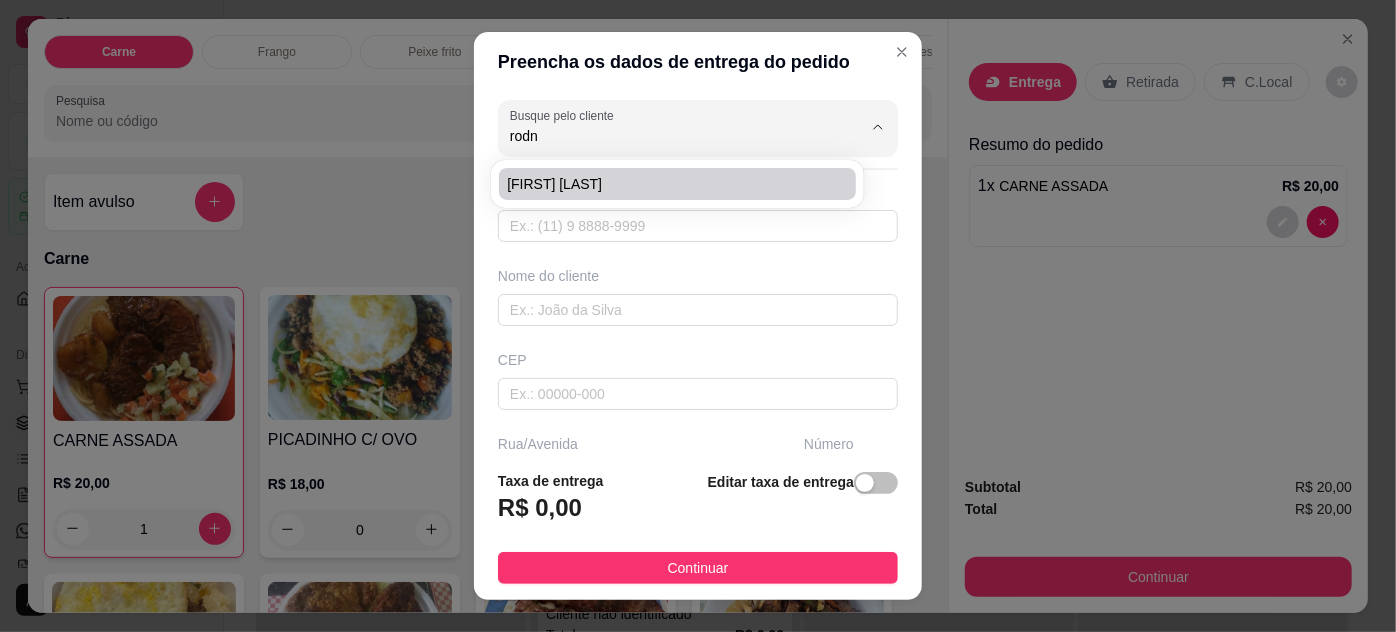 click on "[FIRST] [LAST]" at bounding box center (667, 184) 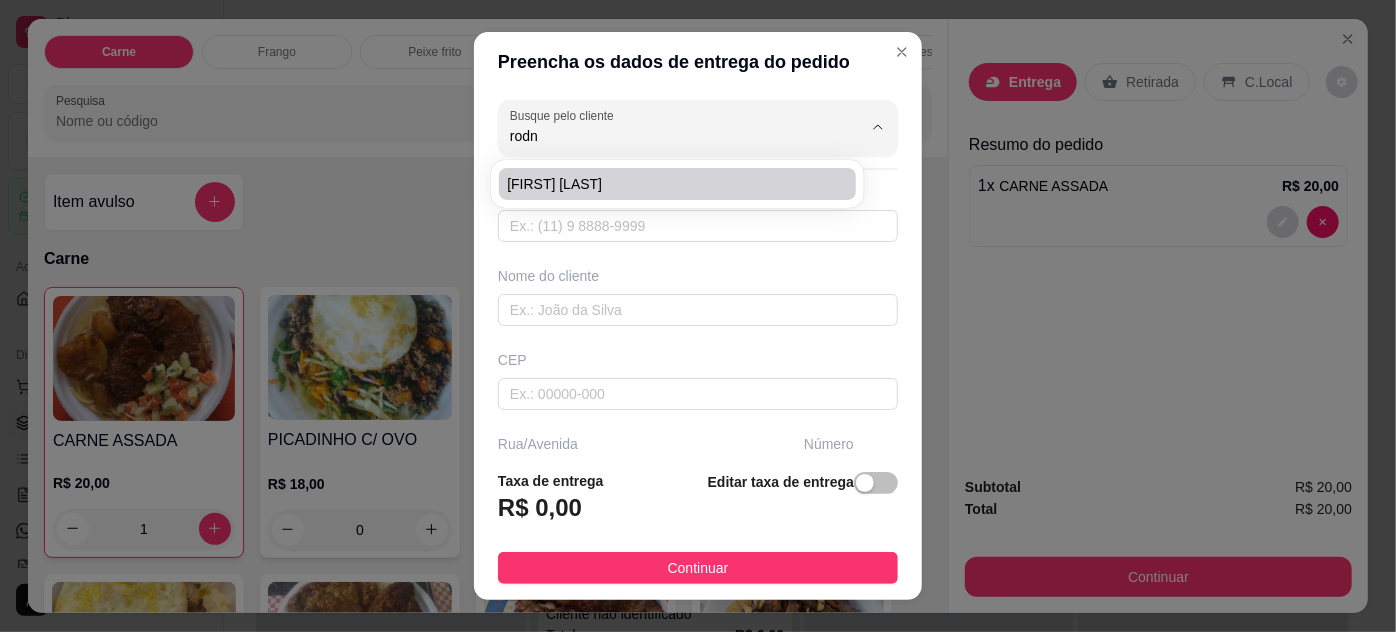 type on "[FIRST] [LAST]" 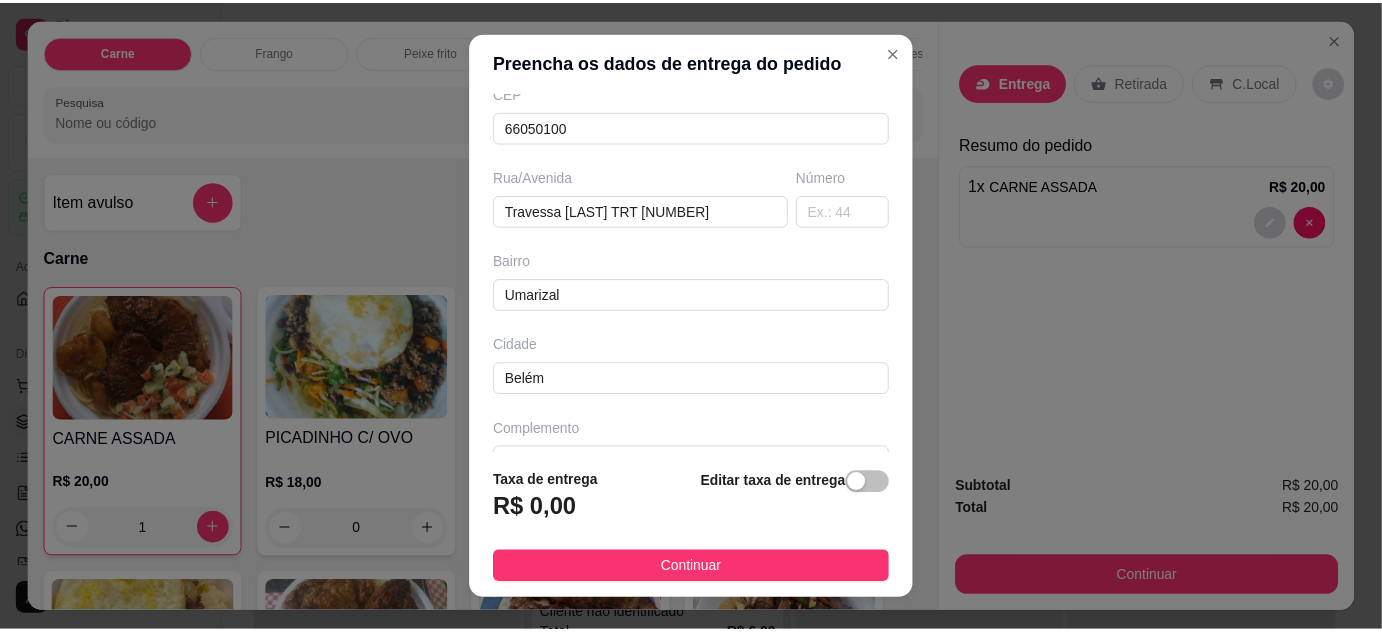 scroll, scrollTop: 306, scrollLeft: 0, axis: vertical 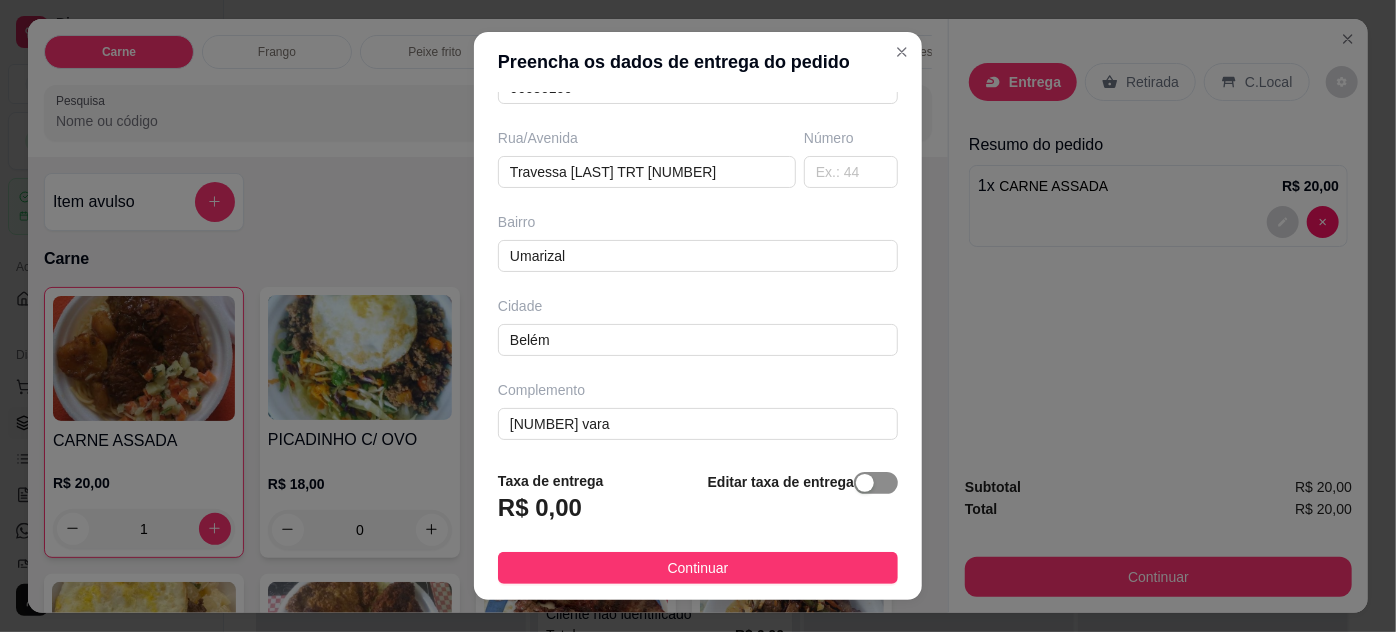 type on "[FIRST] [LAST]" 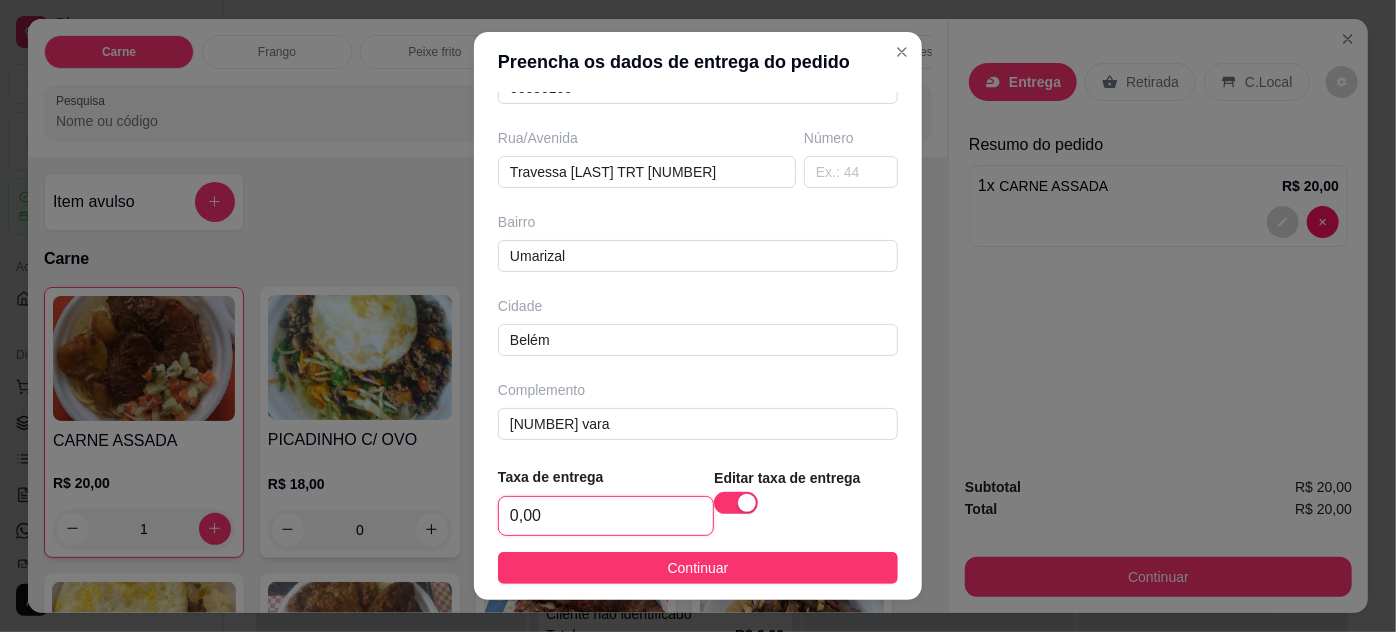click on "0,00" at bounding box center (606, 516) 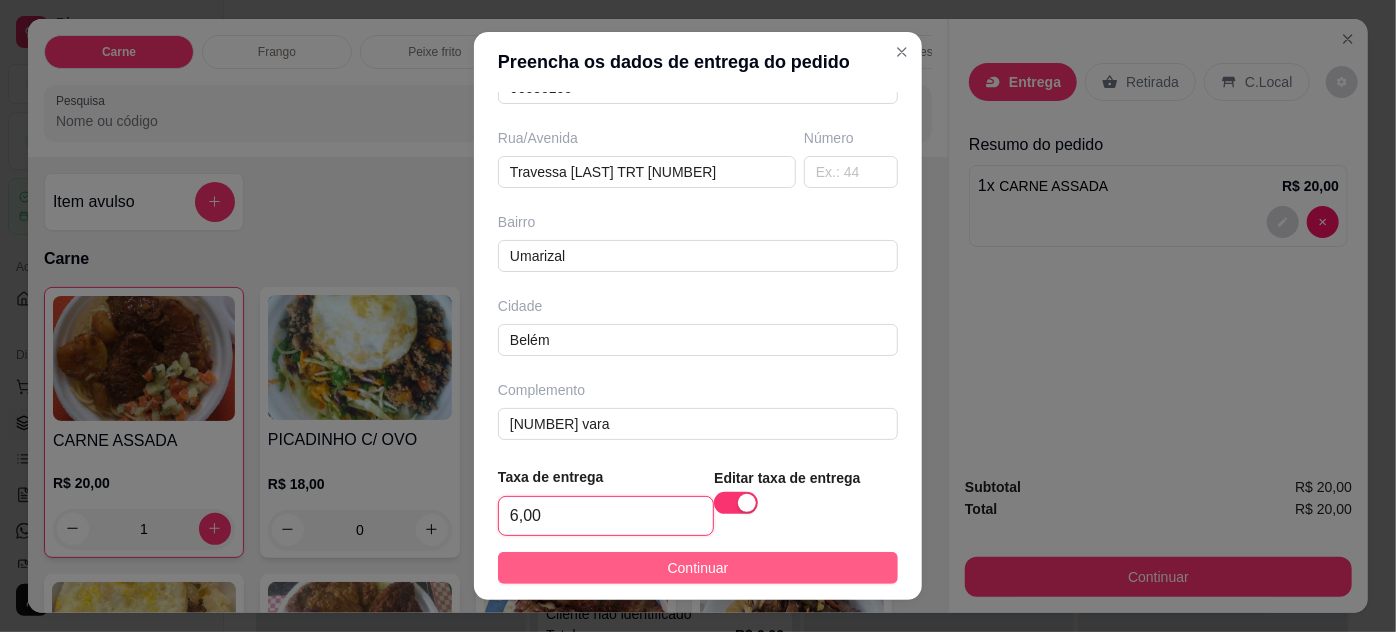 type on "6,00" 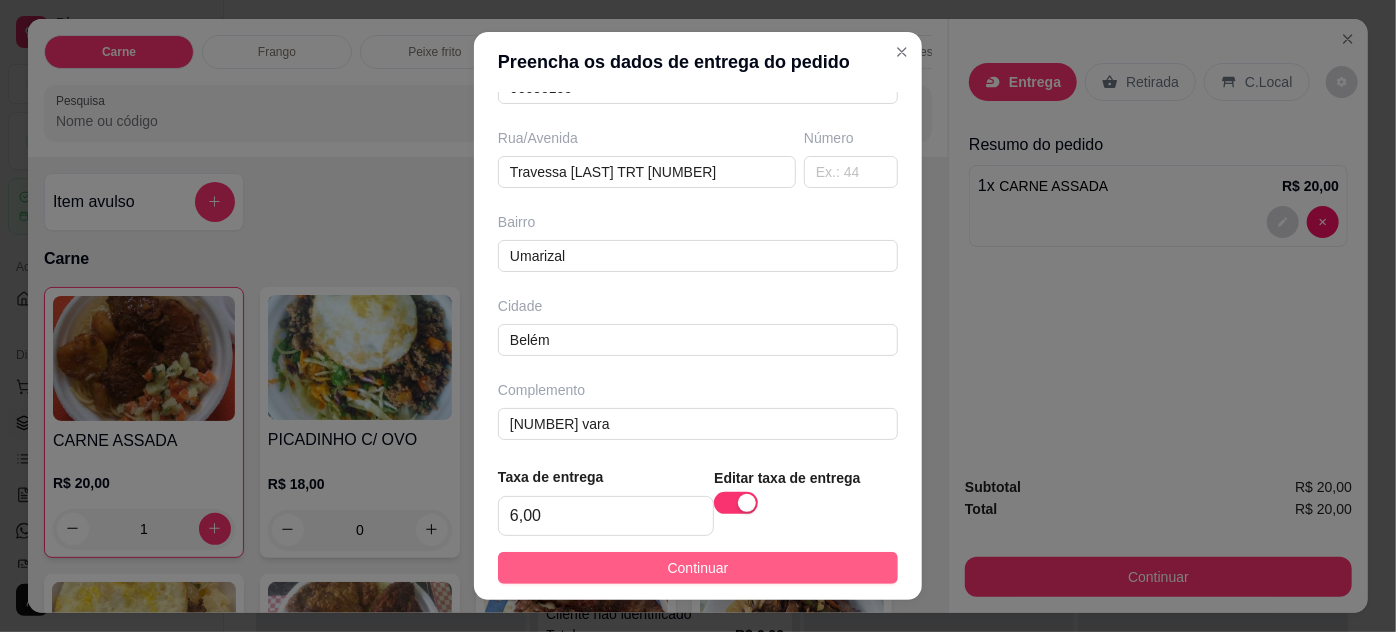 click on "Continuar" at bounding box center (698, 568) 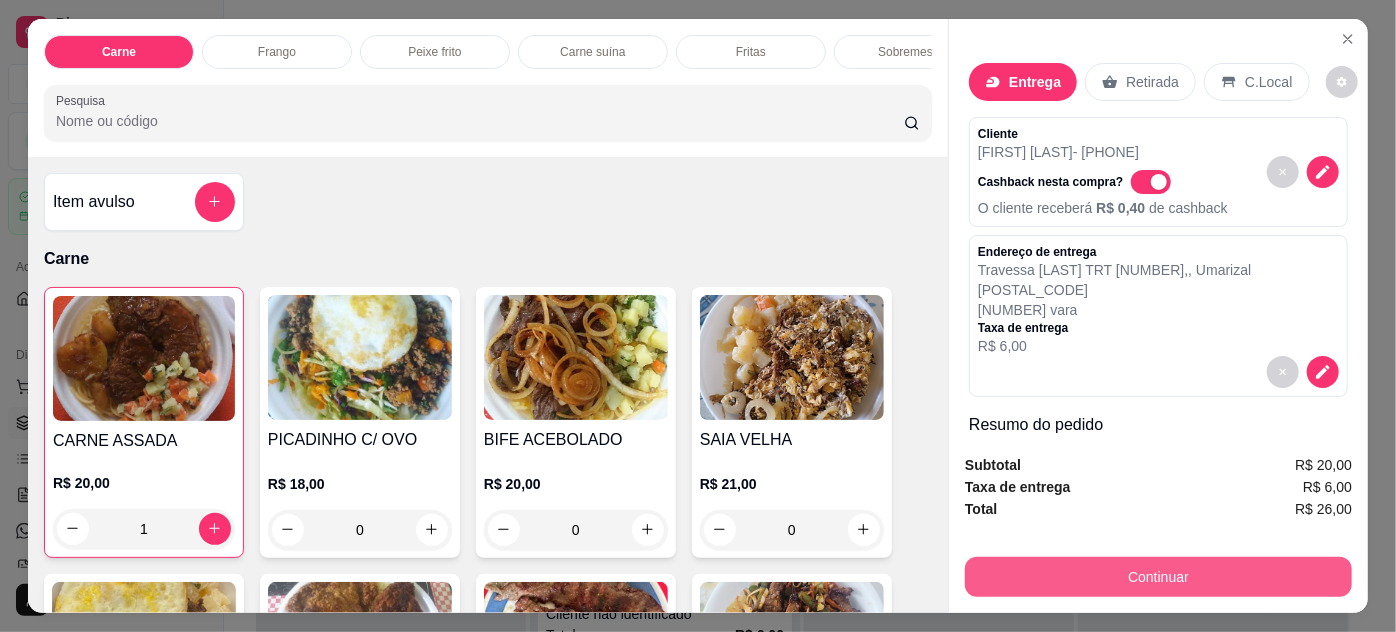 click on "Continuar" at bounding box center (1158, 577) 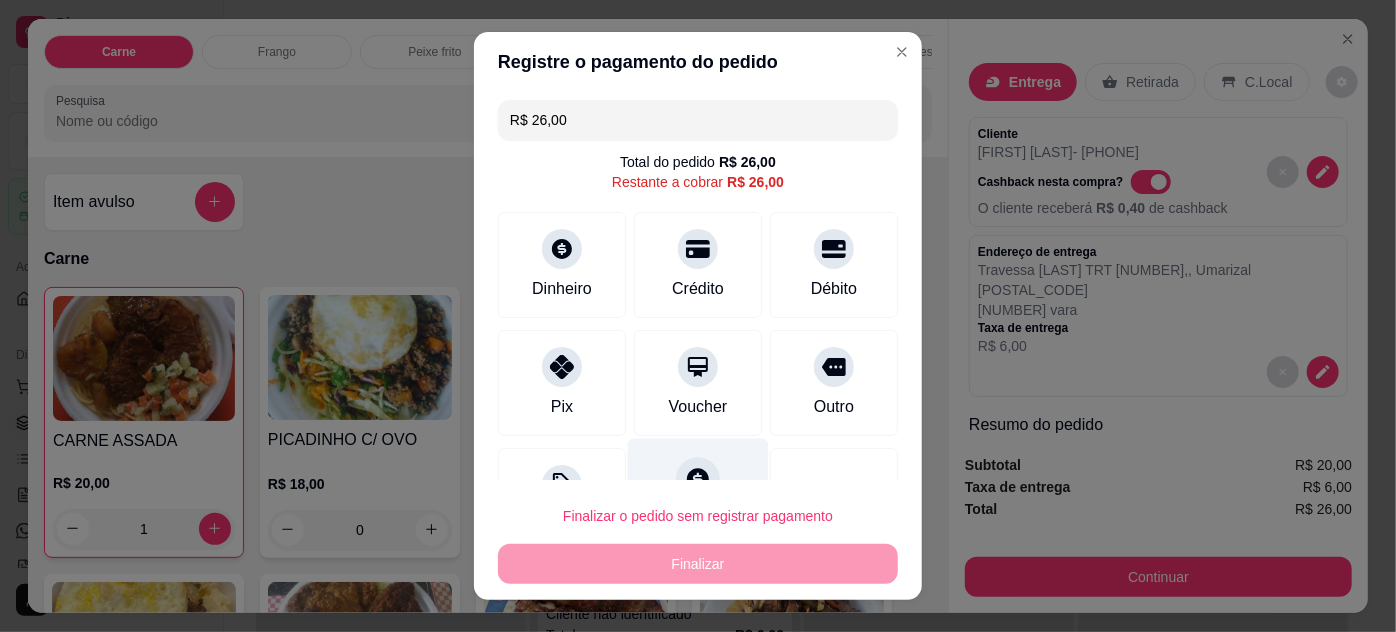 drag, startPoint x: 570, startPoint y: 408, endPoint x: 659, endPoint y: 447, distance: 97.16995 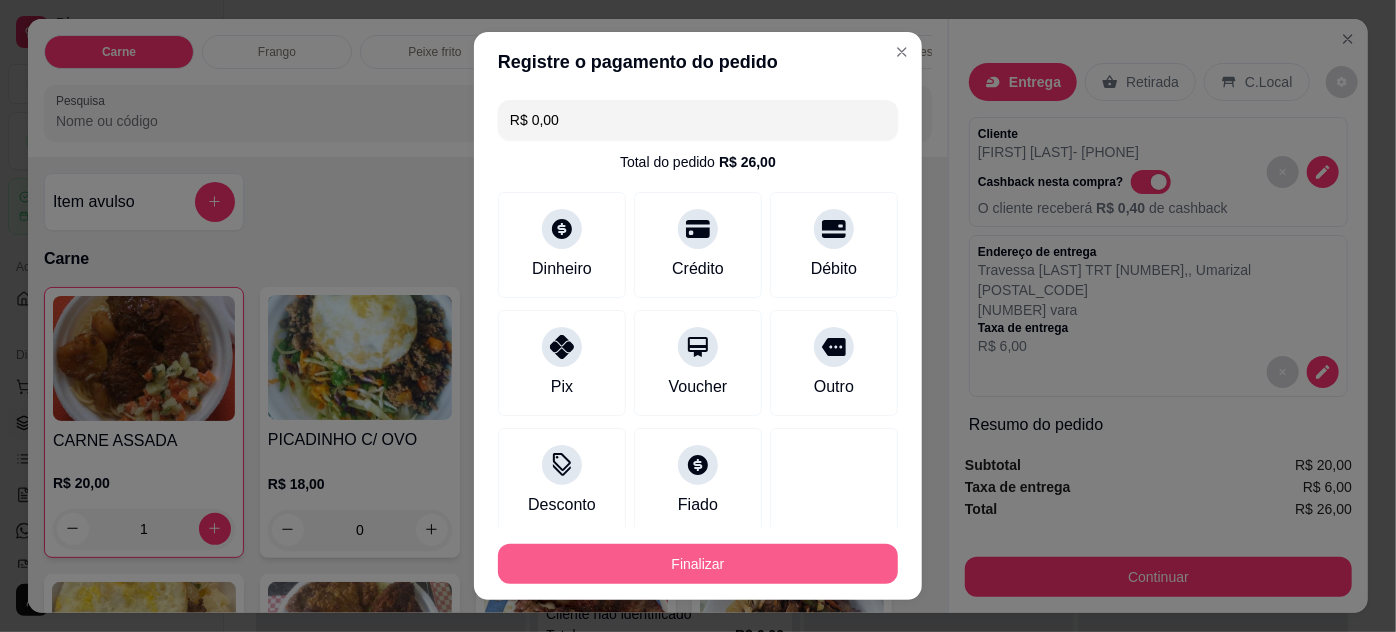 click on "Finalizar" at bounding box center (698, 564) 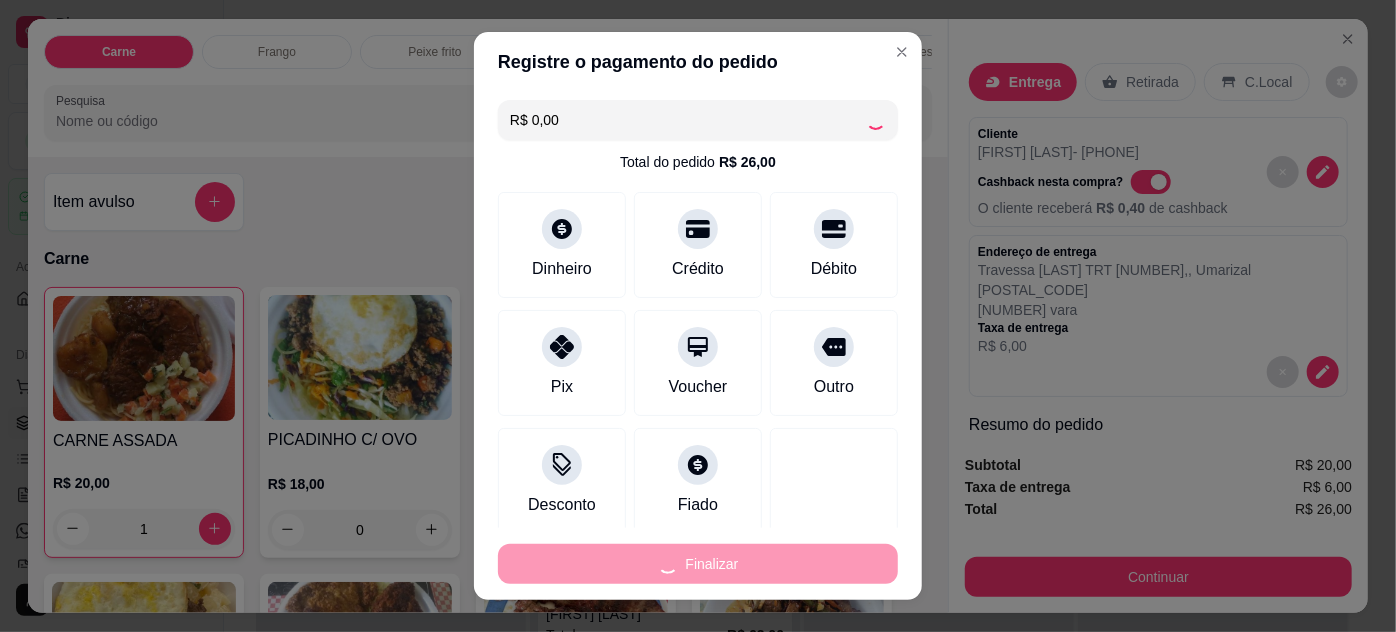 type on "0" 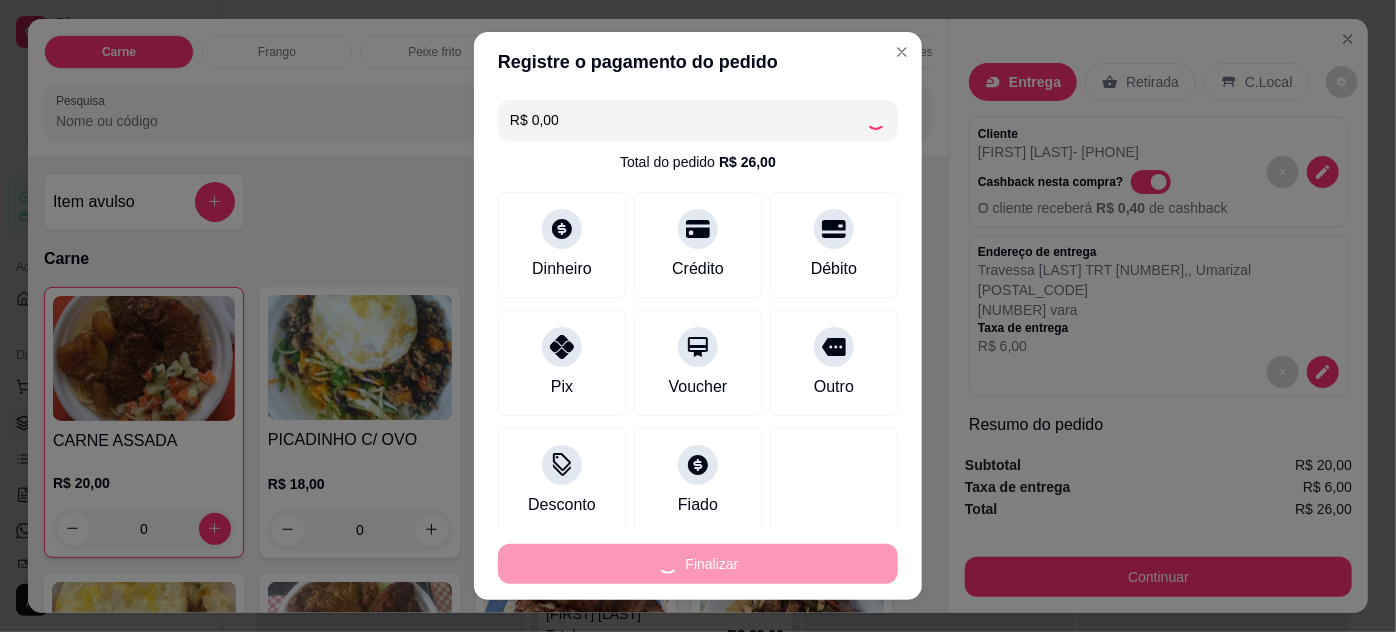 type on "-R$ 26,00" 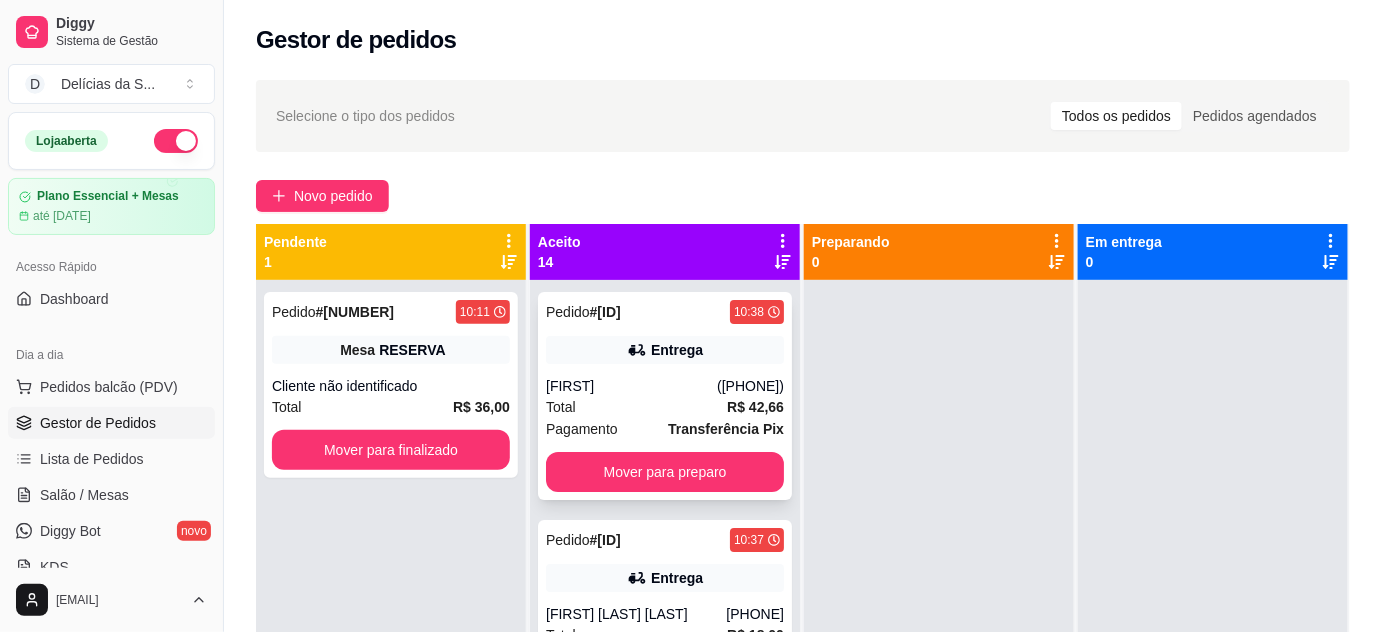 click on "Total R$ 42,66" at bounding box center [665, 407] 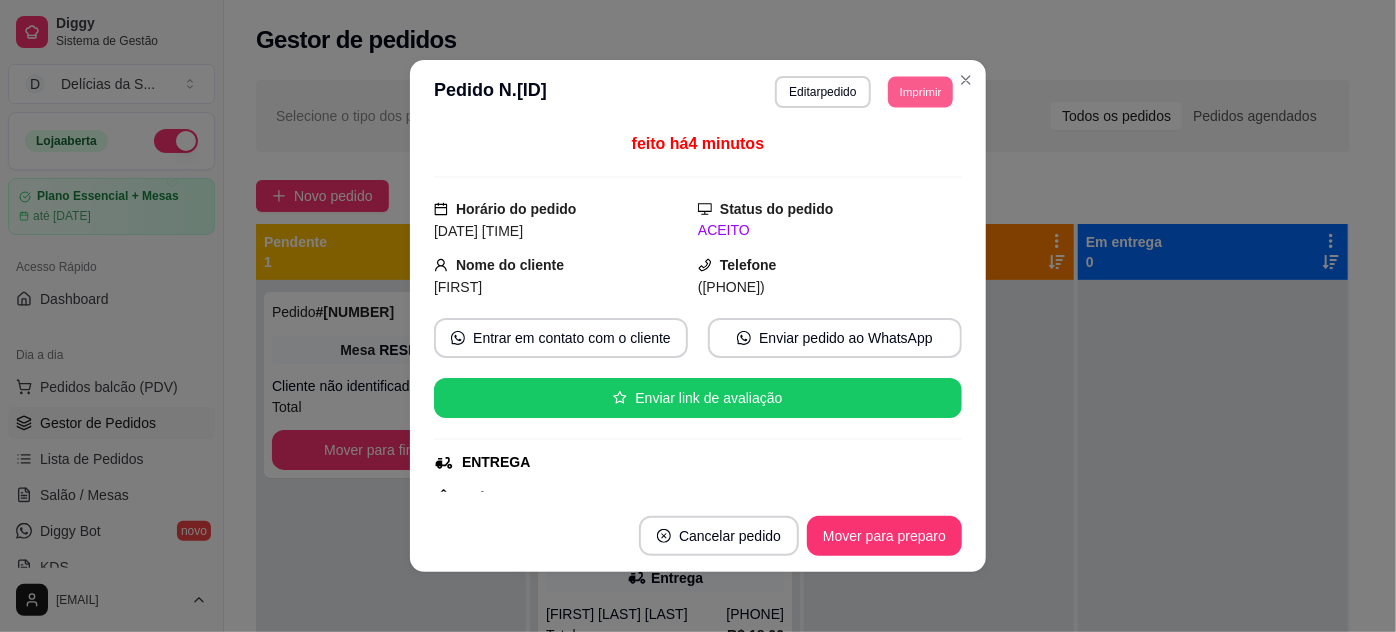 click on "Imprimir" at bounding box center [920, 91] 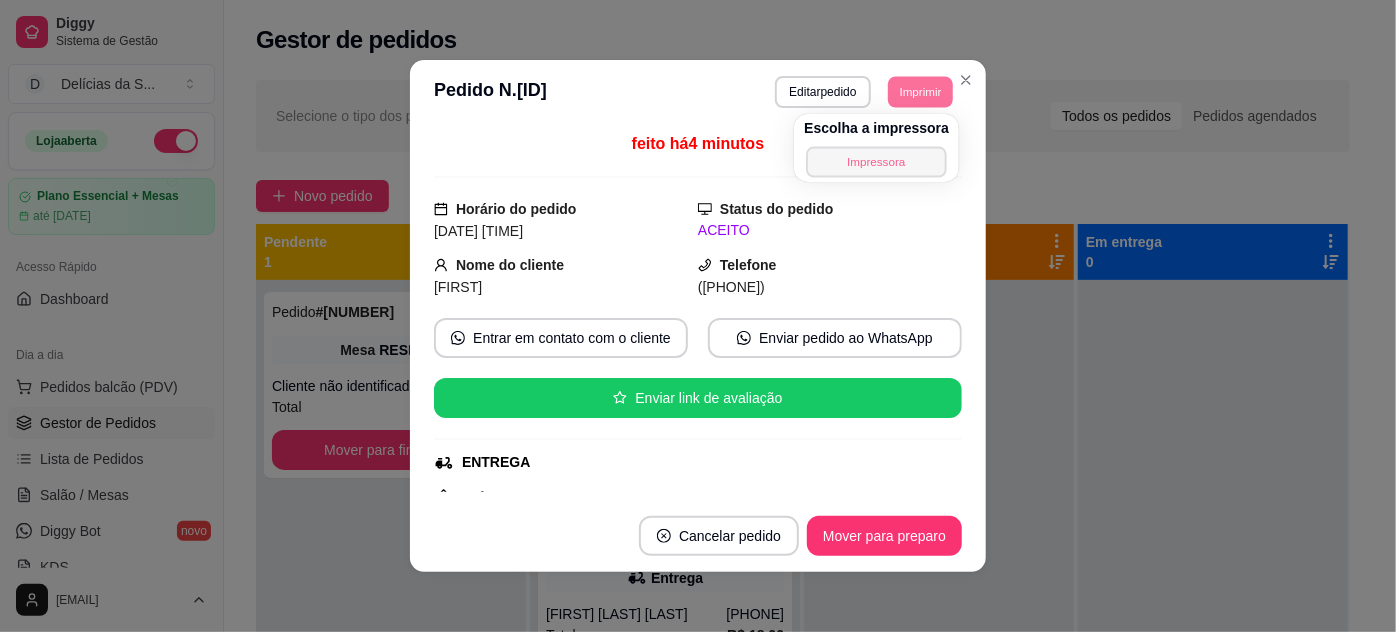 click on "Impressora" at bounding box center (876, 161) 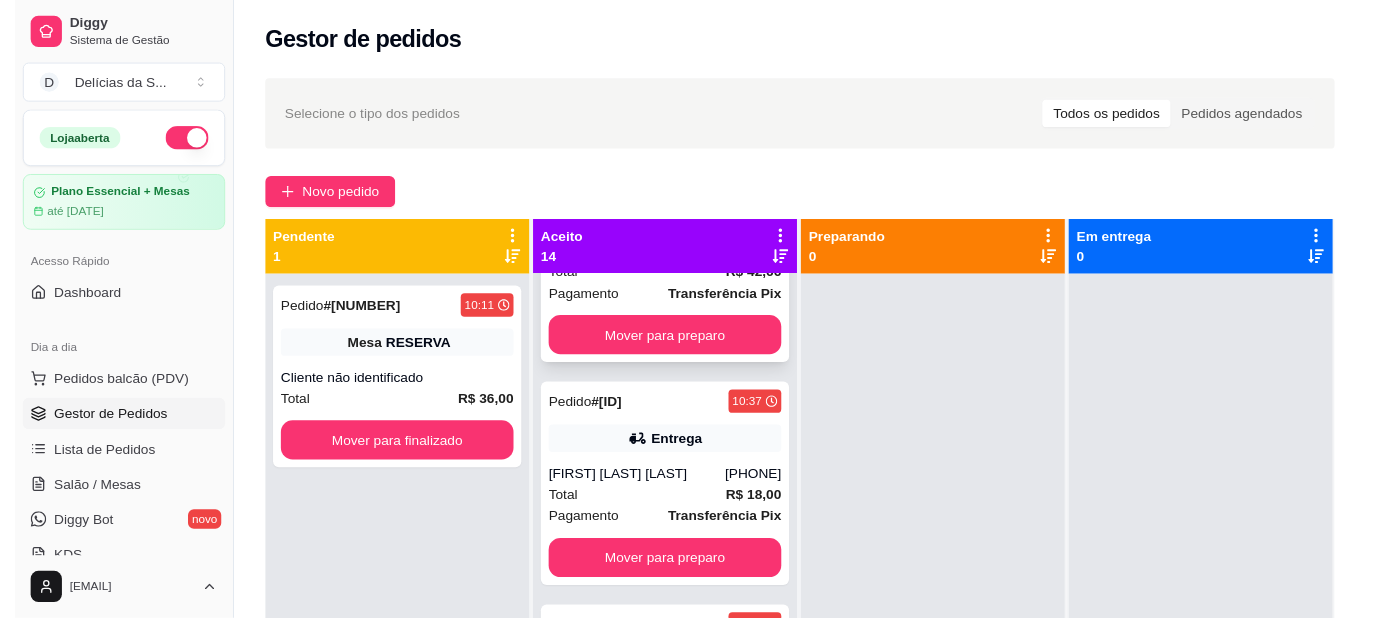 scroll, scrollTop: 181, scrollLeft: 0, axis: vertical 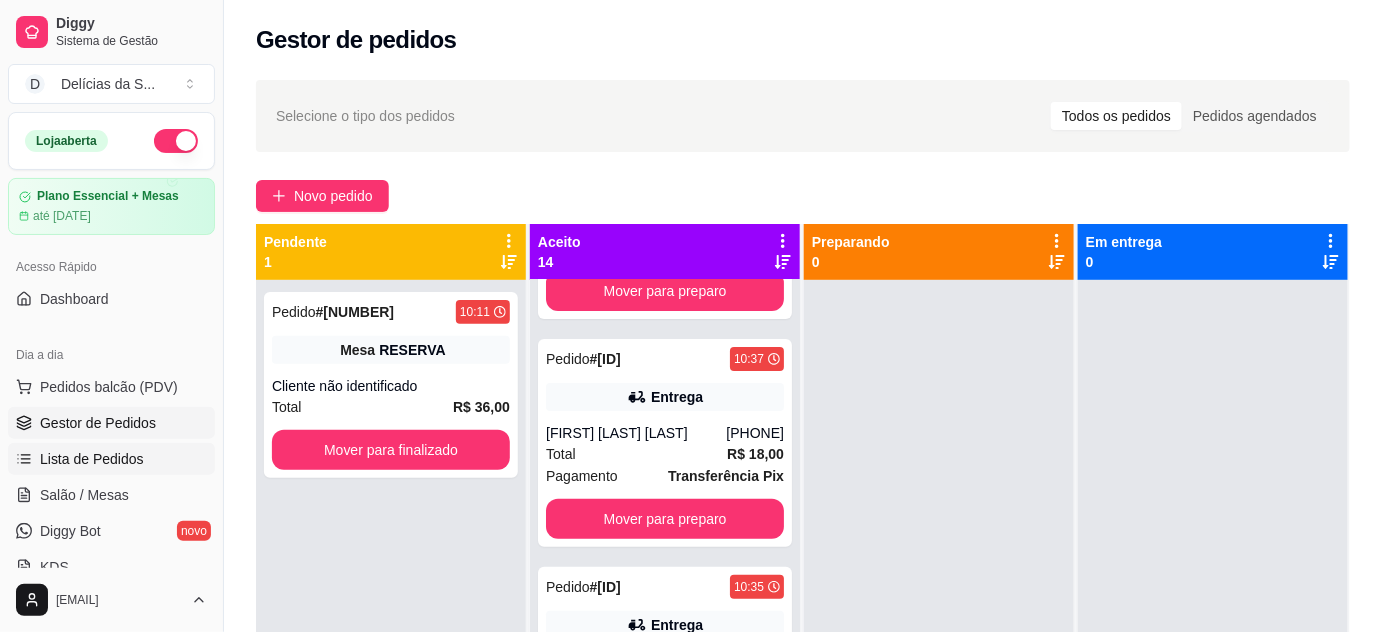 click on "Lista de Pedidos" at bounding box center (92, 459) 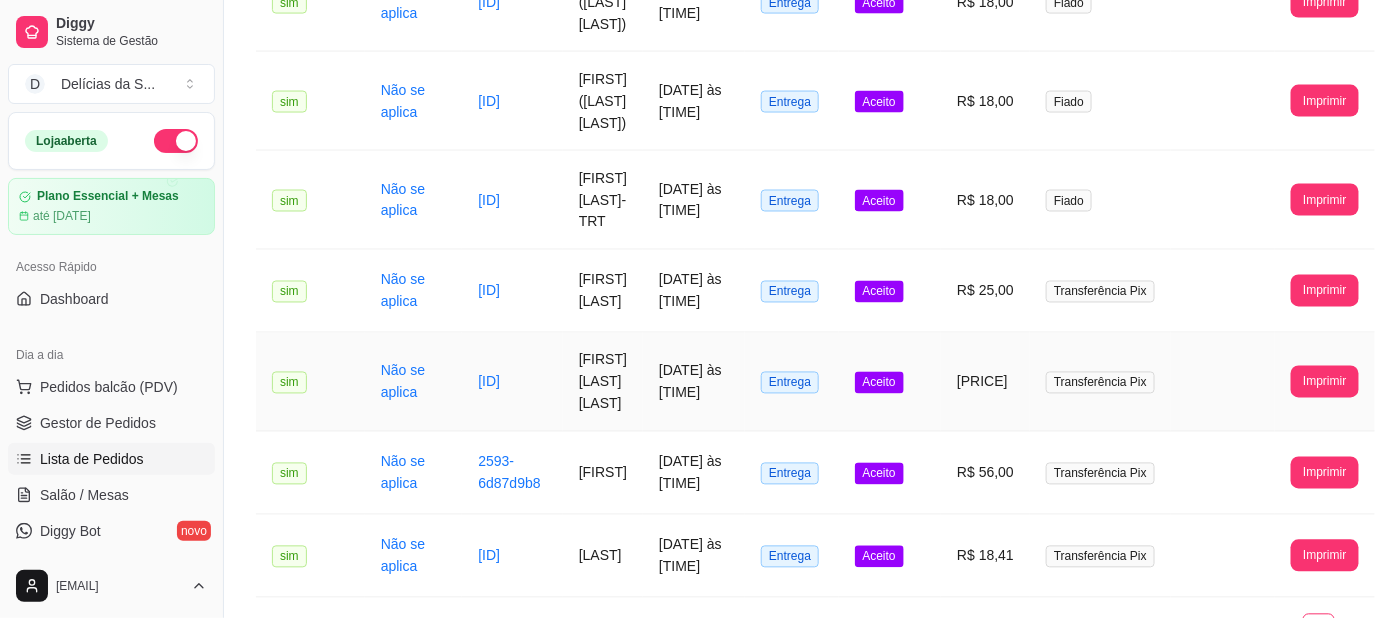 scroll, scrollTop: 1149, scrollLeft: 0, axis: vertical 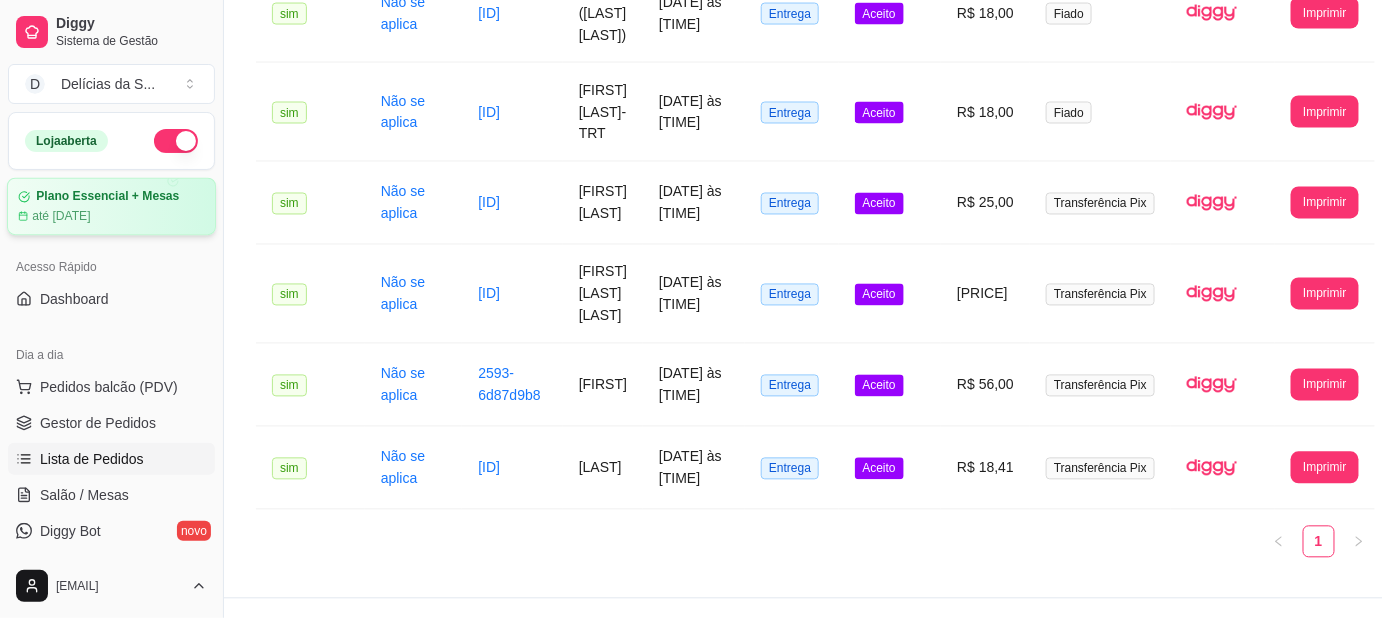 click on "até [DATE]" at bounding box center (111, 216) 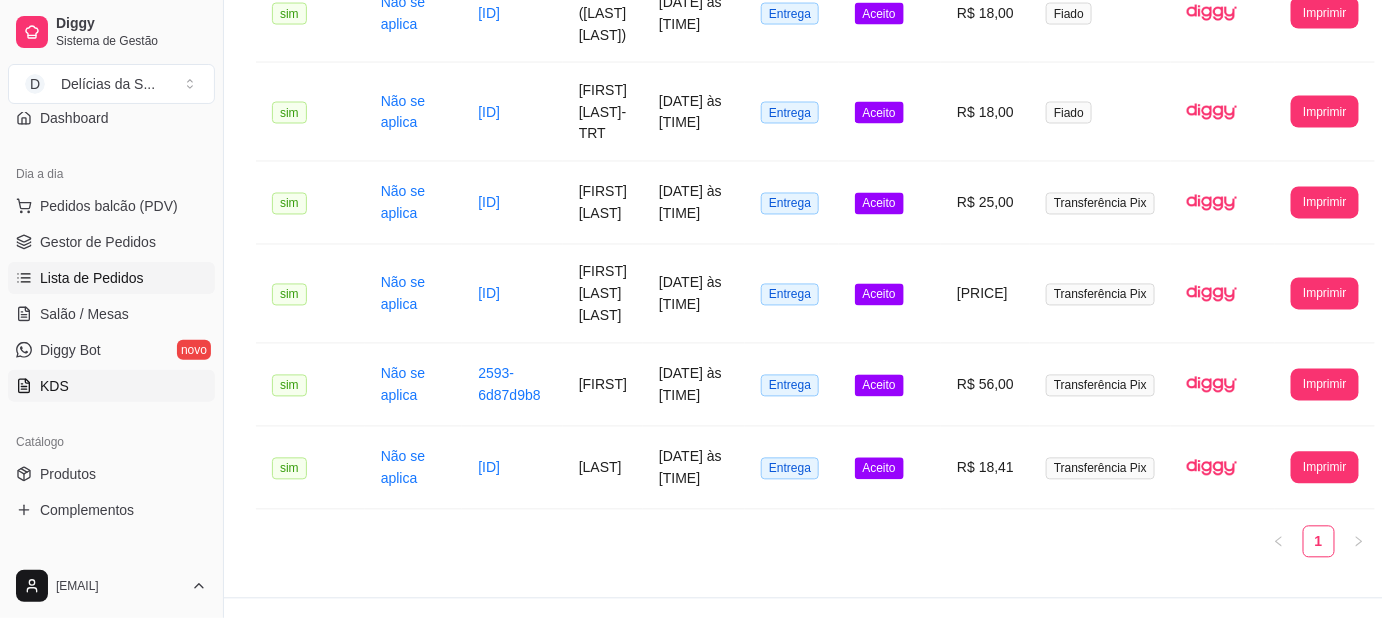 scroll, scrollTop: 0, scrollLeft: 0, axis: both 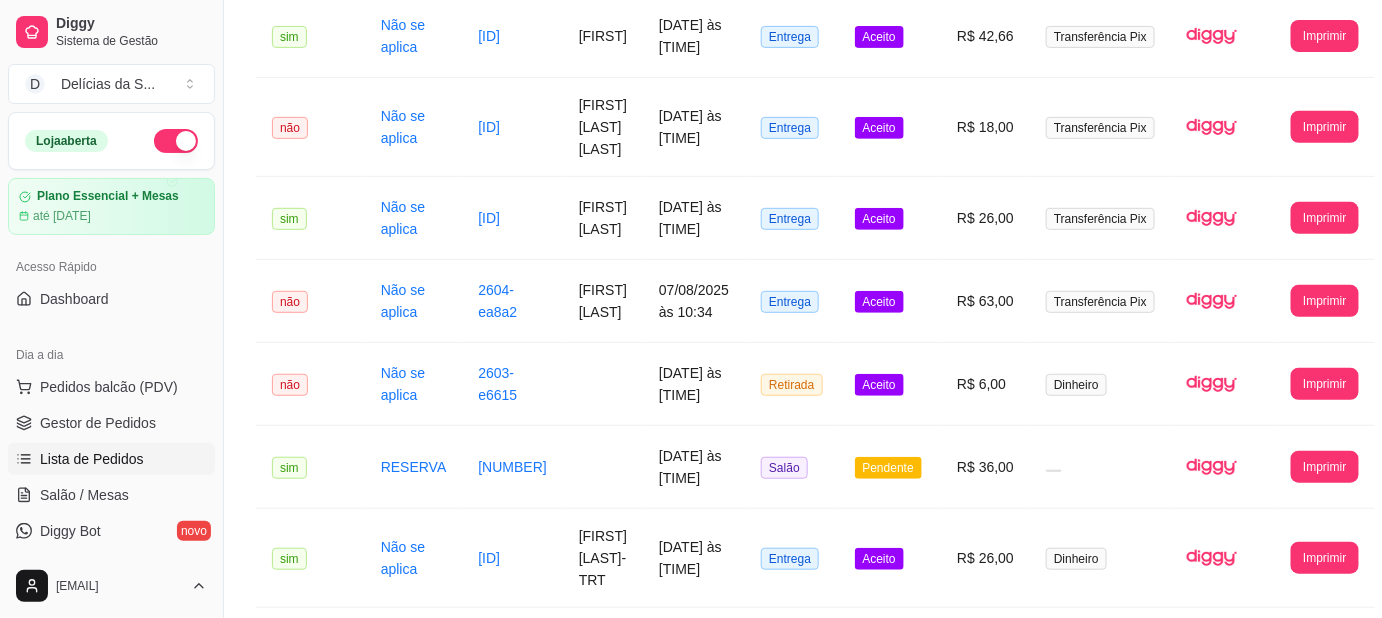click on "Lista de Pedidos" at bounding box center (111, 459) 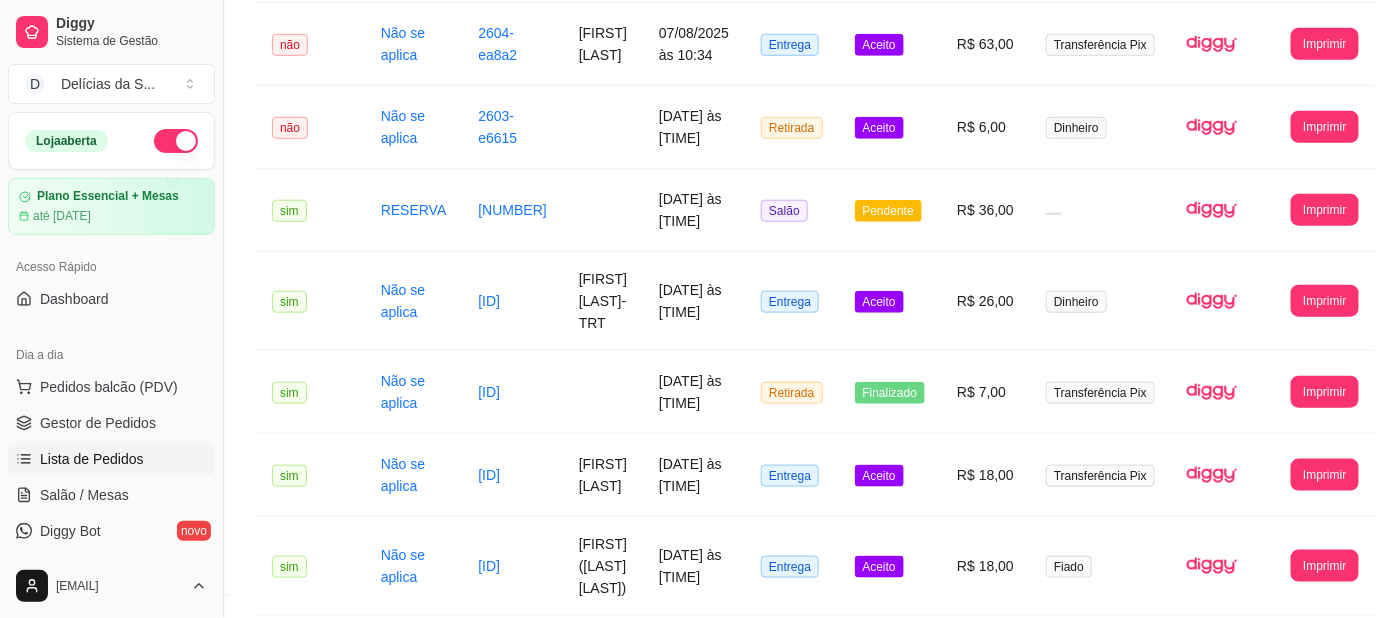 scroll, scrollTop: 58, scrollLeft: 0, axis: vertical 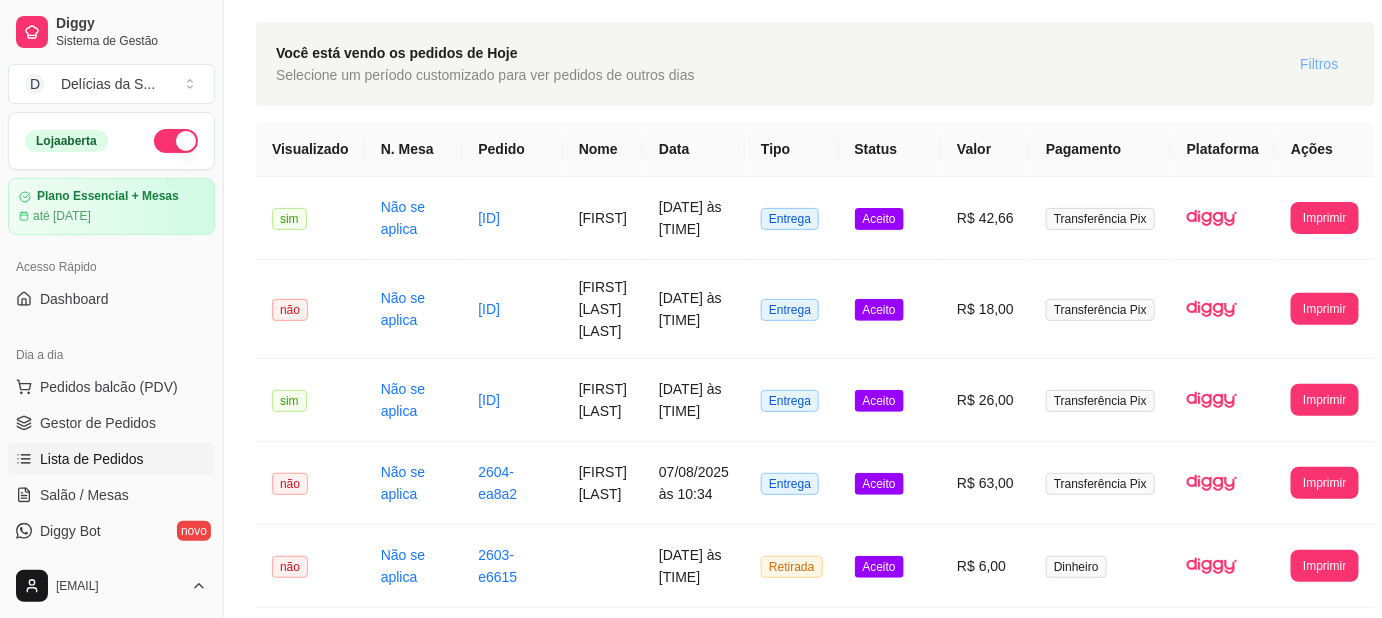 click on "Filtros" at bounding box center [1320, 64] 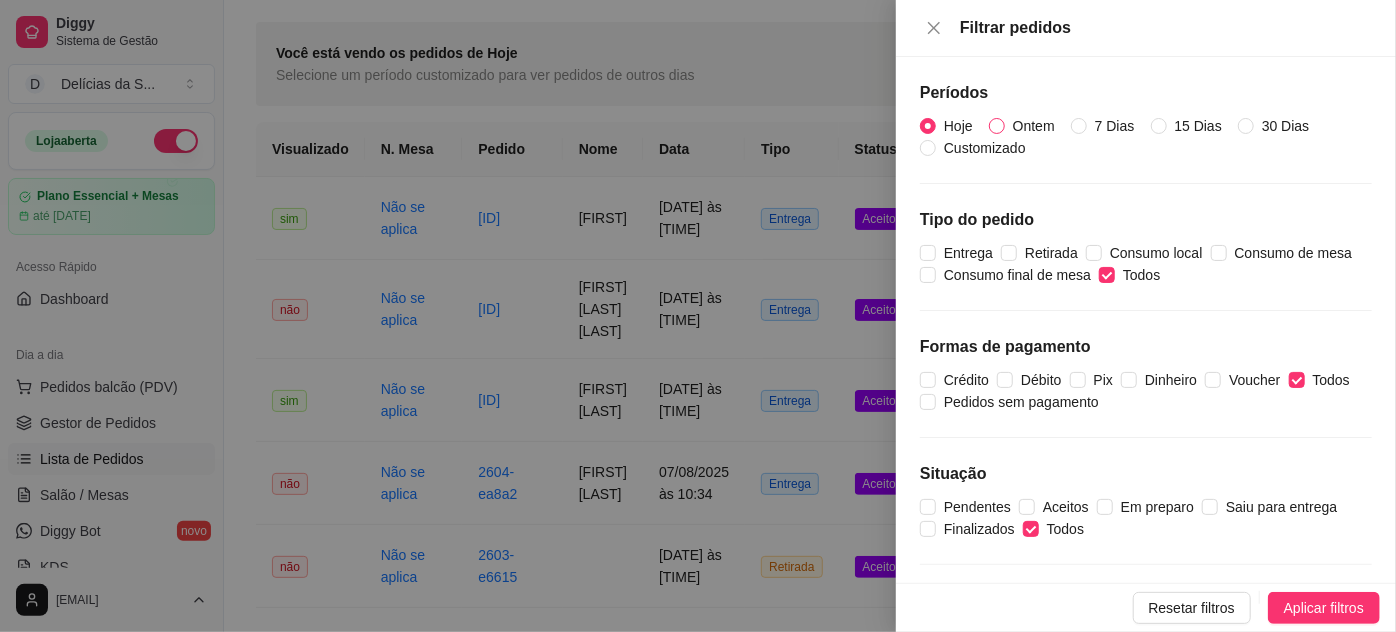 click on "Ontem" at bounding box center [997, 126] 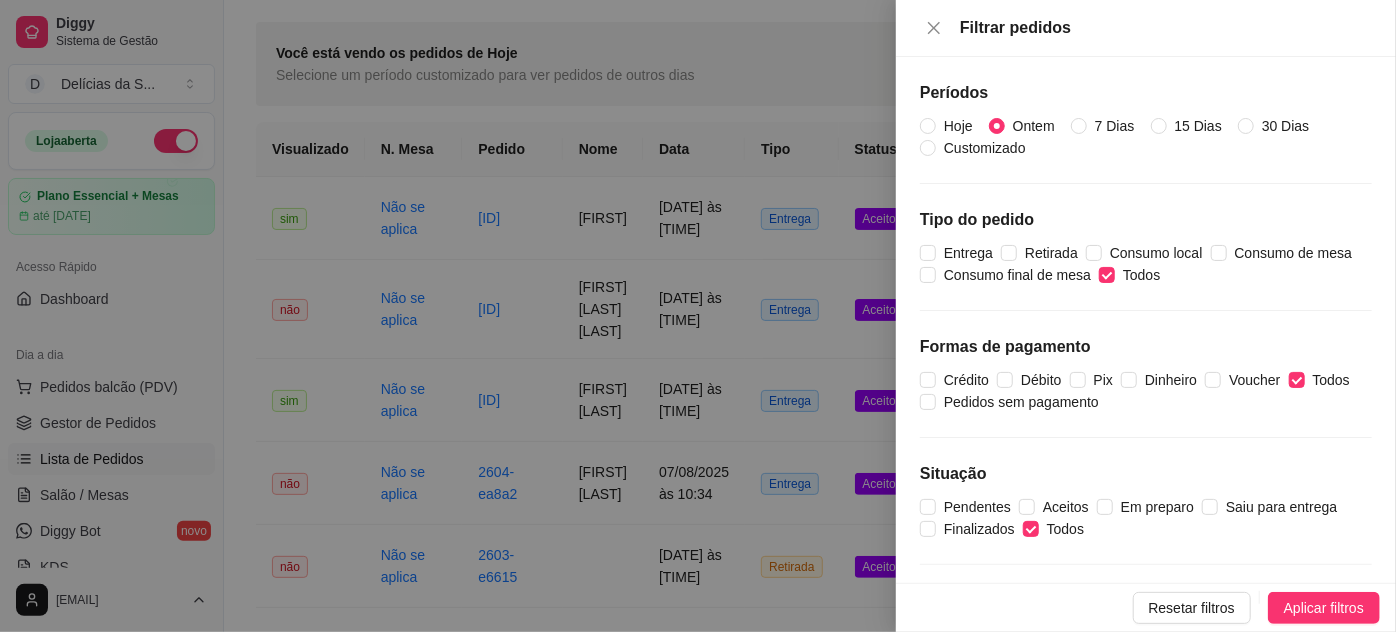 click on "Aplicar filtros" at bounding box center (1324, 608) 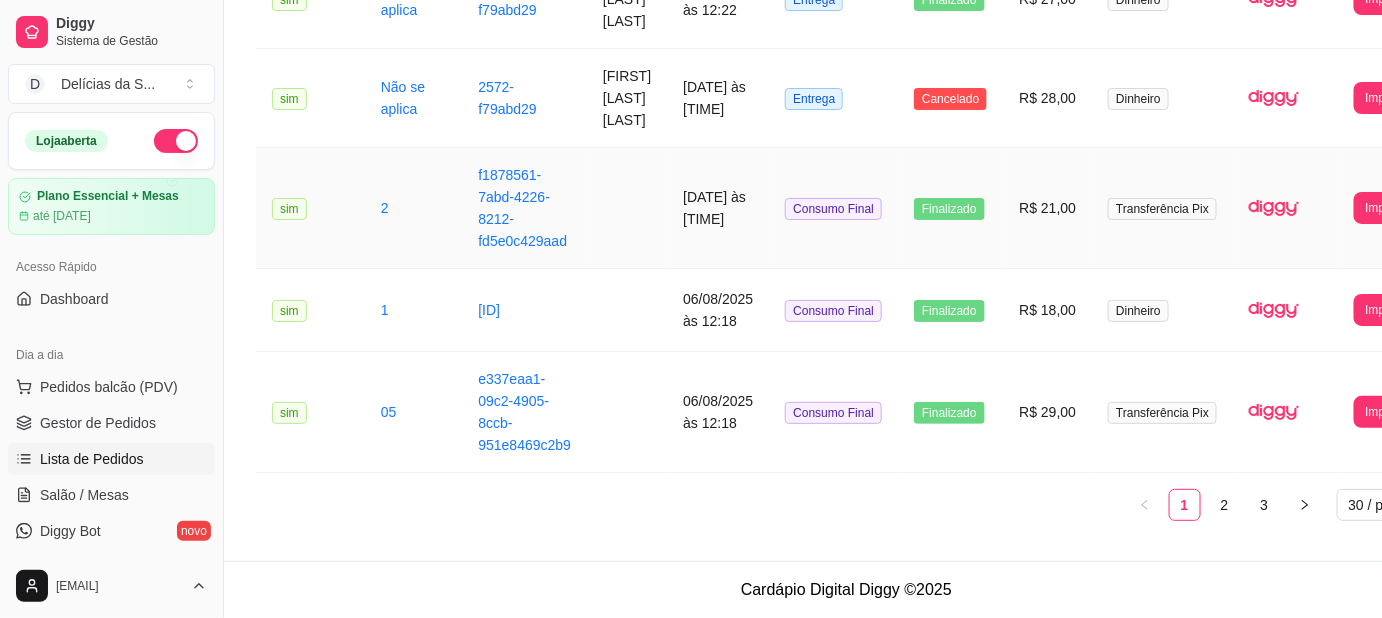 scroll, scrollTop: 2603, scrollLeft: 0, axis: vertical 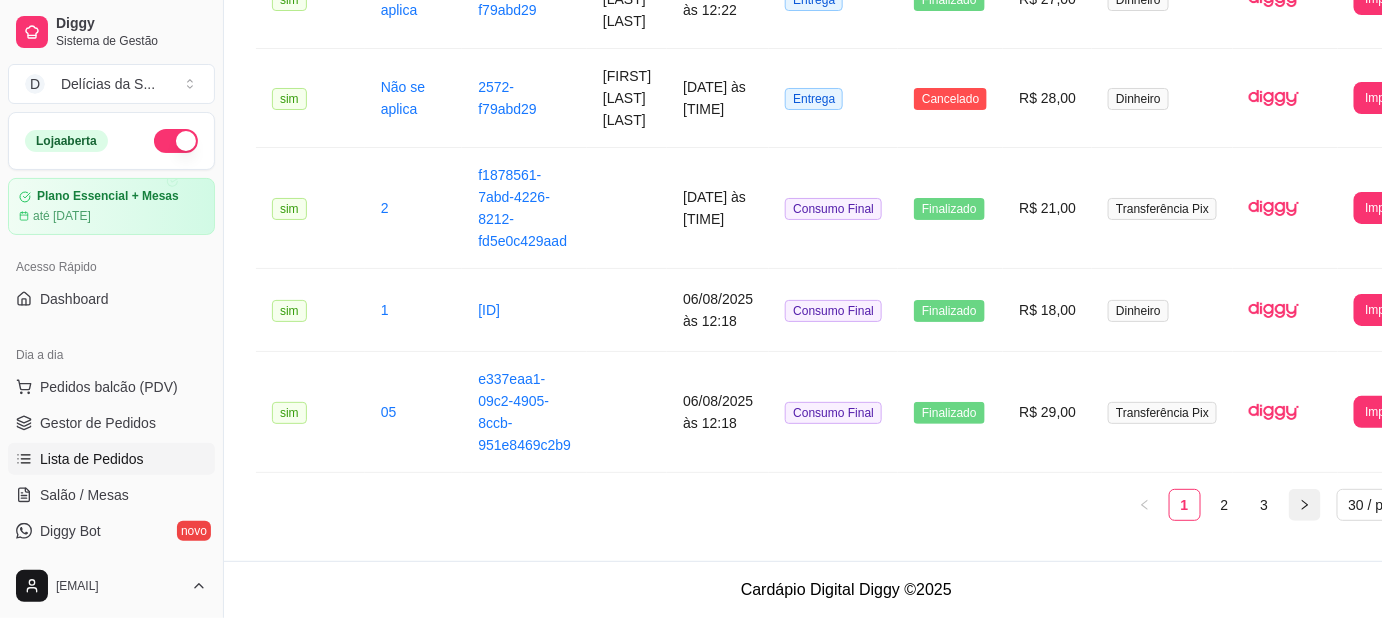 click 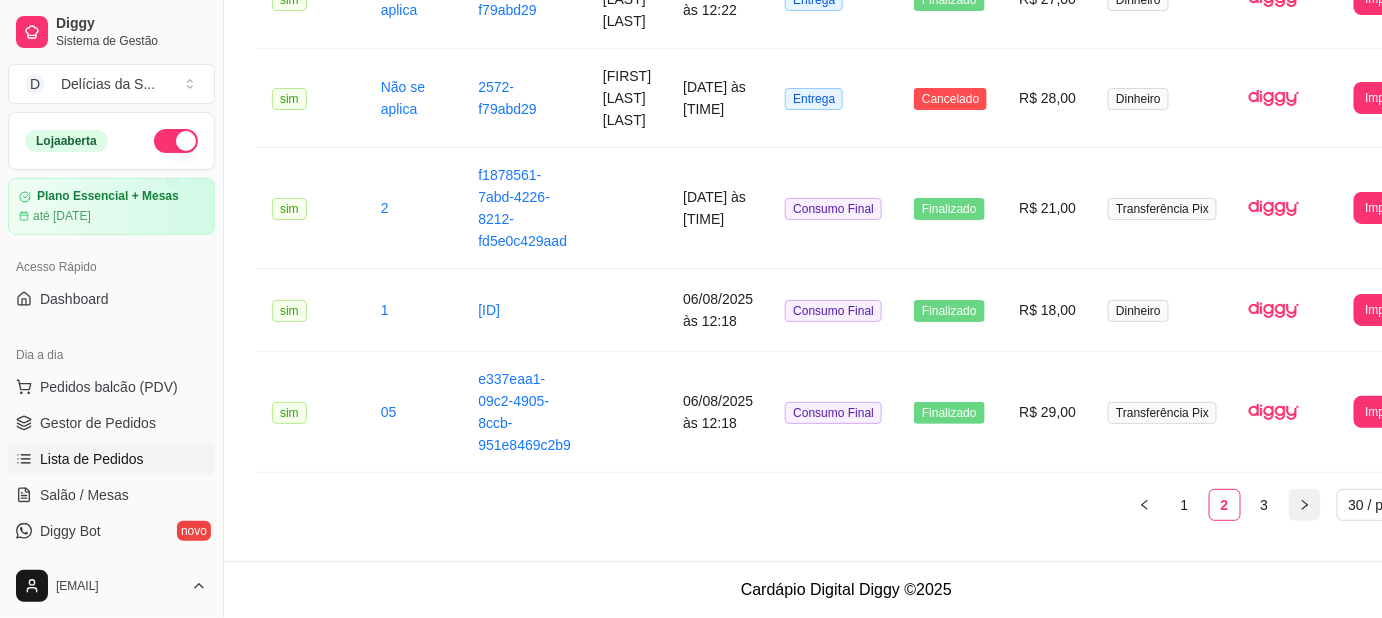 click at bounding box center (1305, 505) 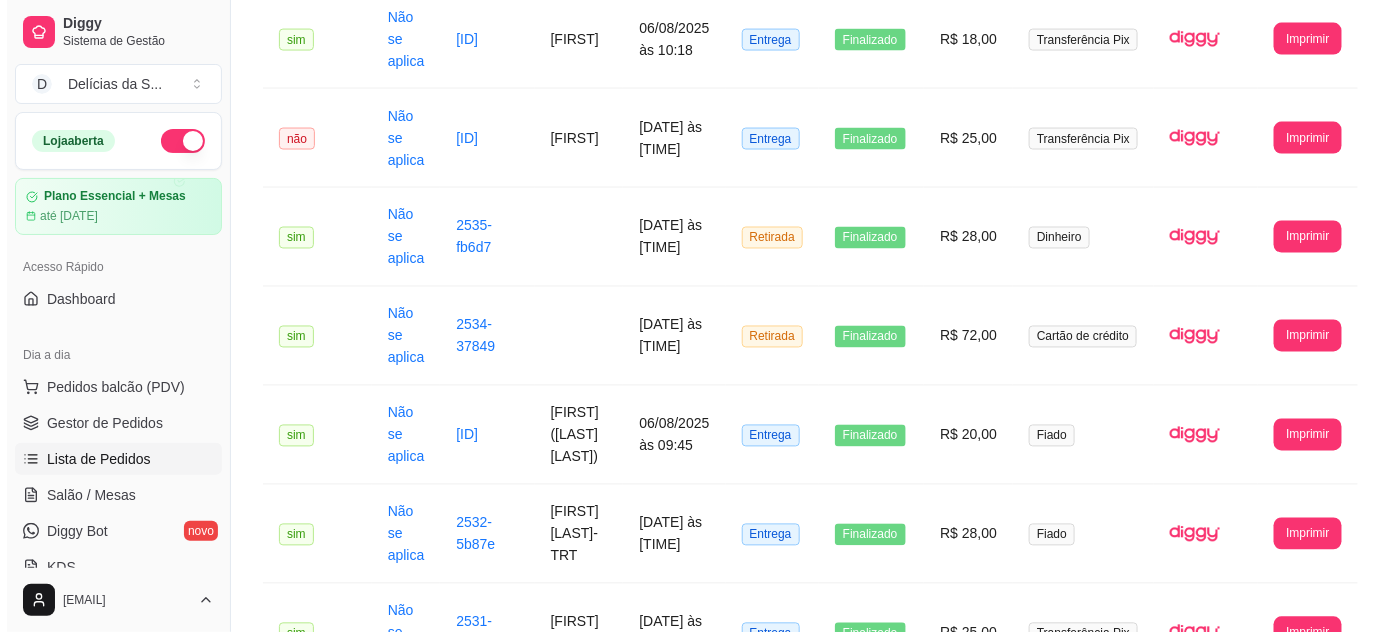 scroll, scrollTop: 1001, scrollLeft: 0, axis: vertical 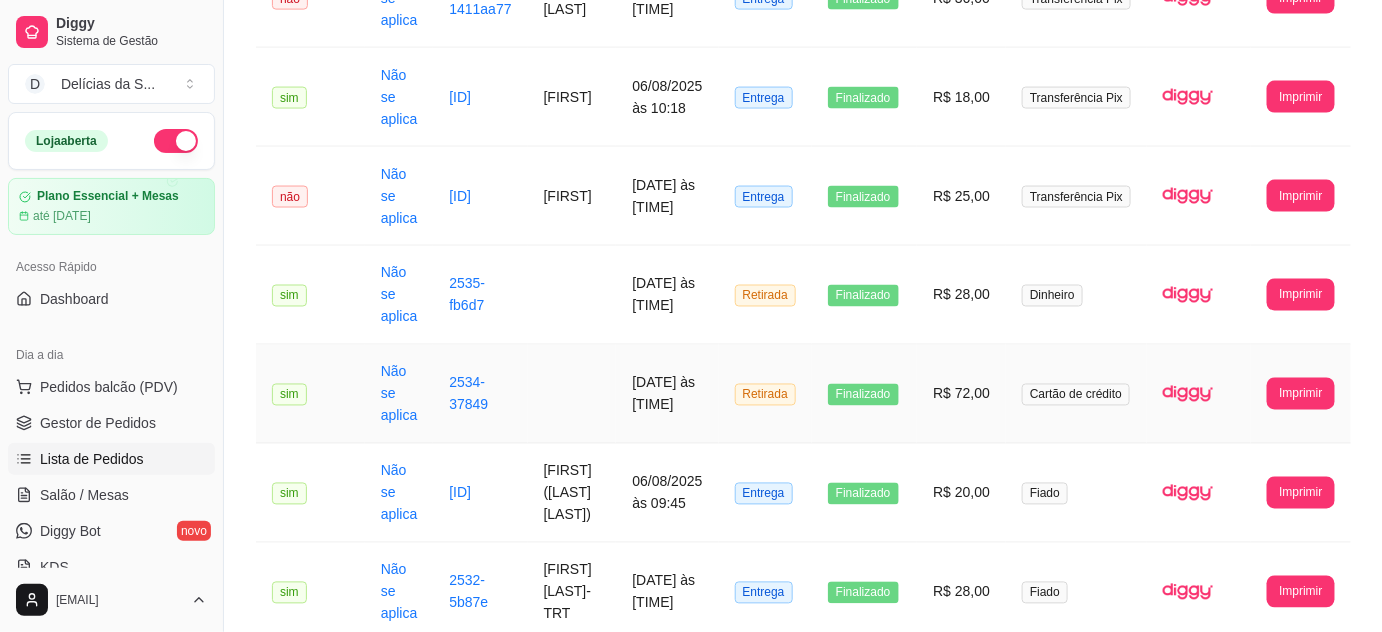 click at bounding box center (572, 394) 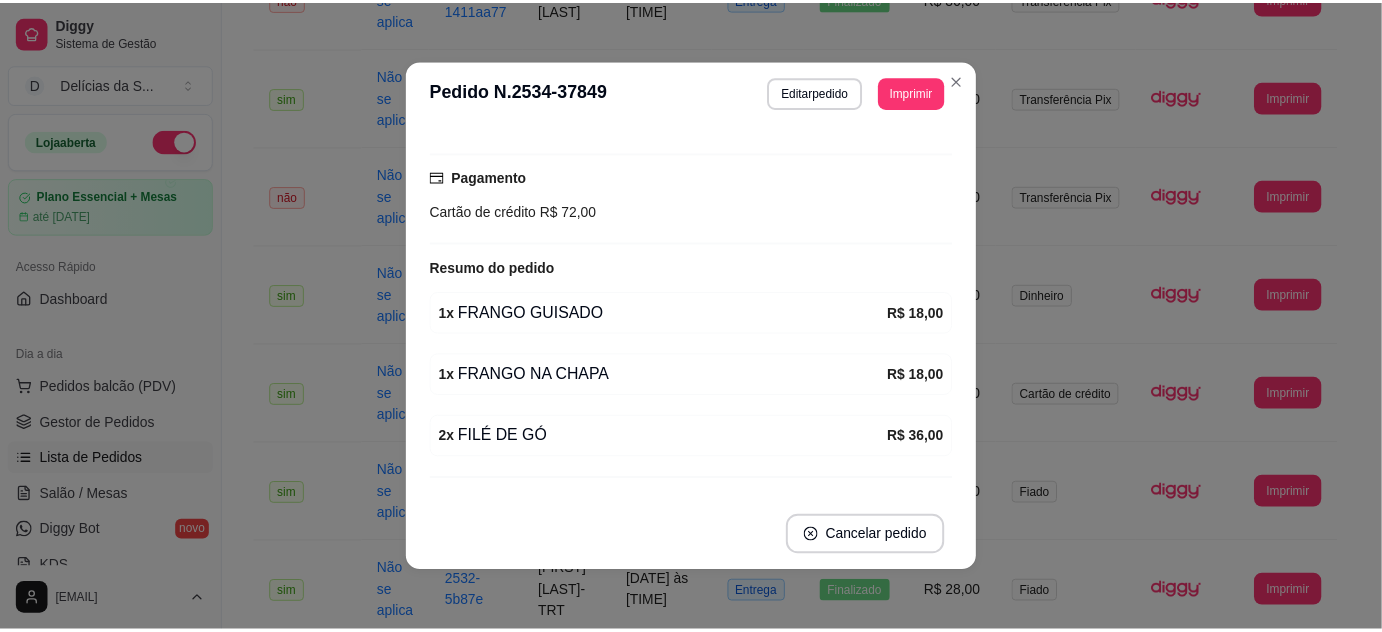 scroll, scrollTop: 181, scrollLeft: 0, axis: vertical 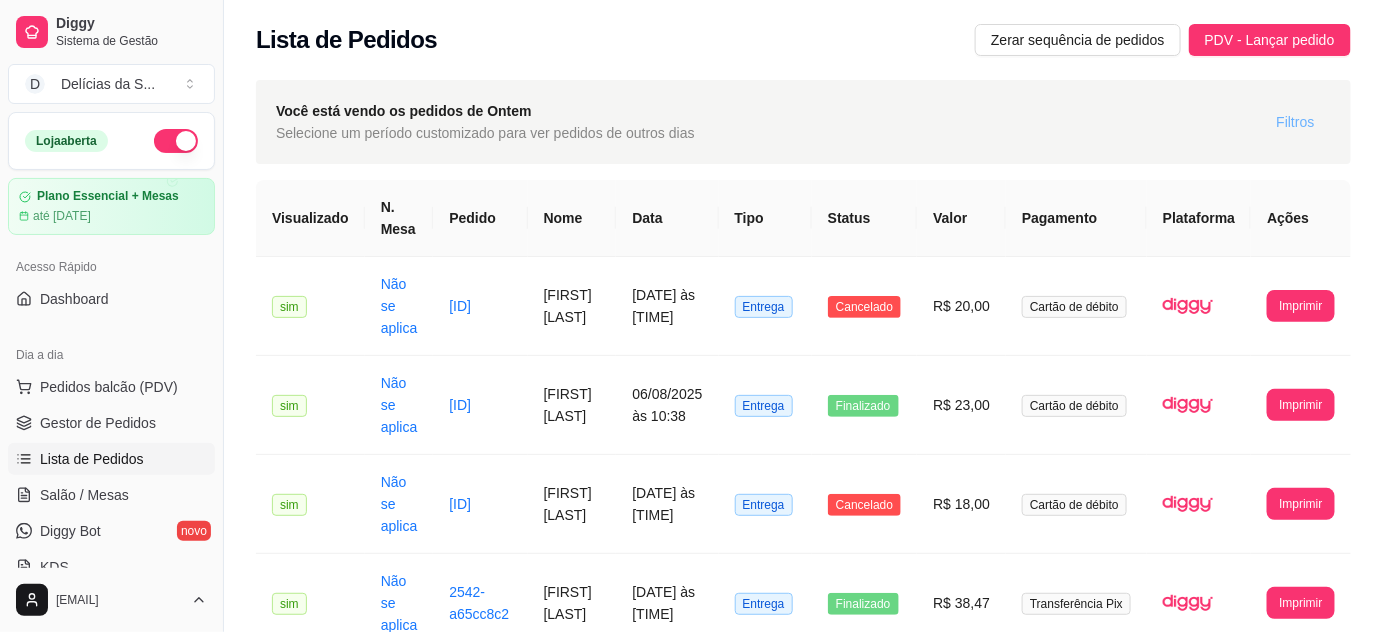 click on "Filtros" at bounding box center (1296, 122) 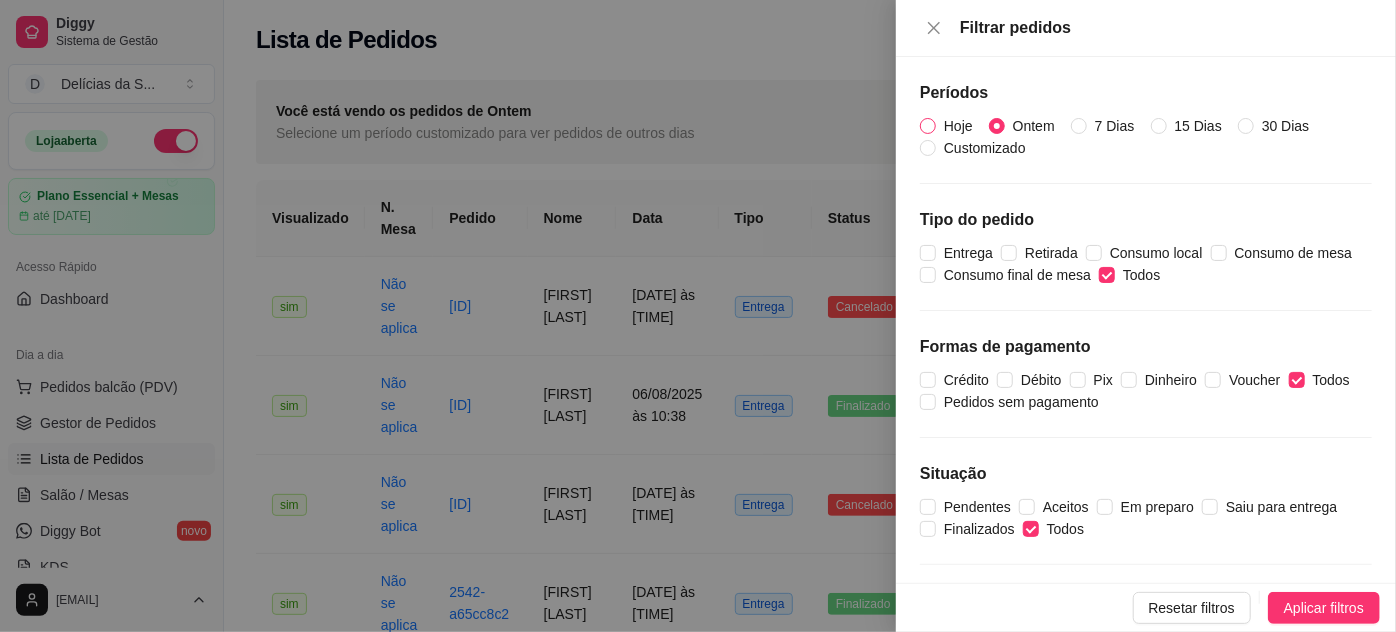 click on "Hoje" at bounding box center [928, 126] 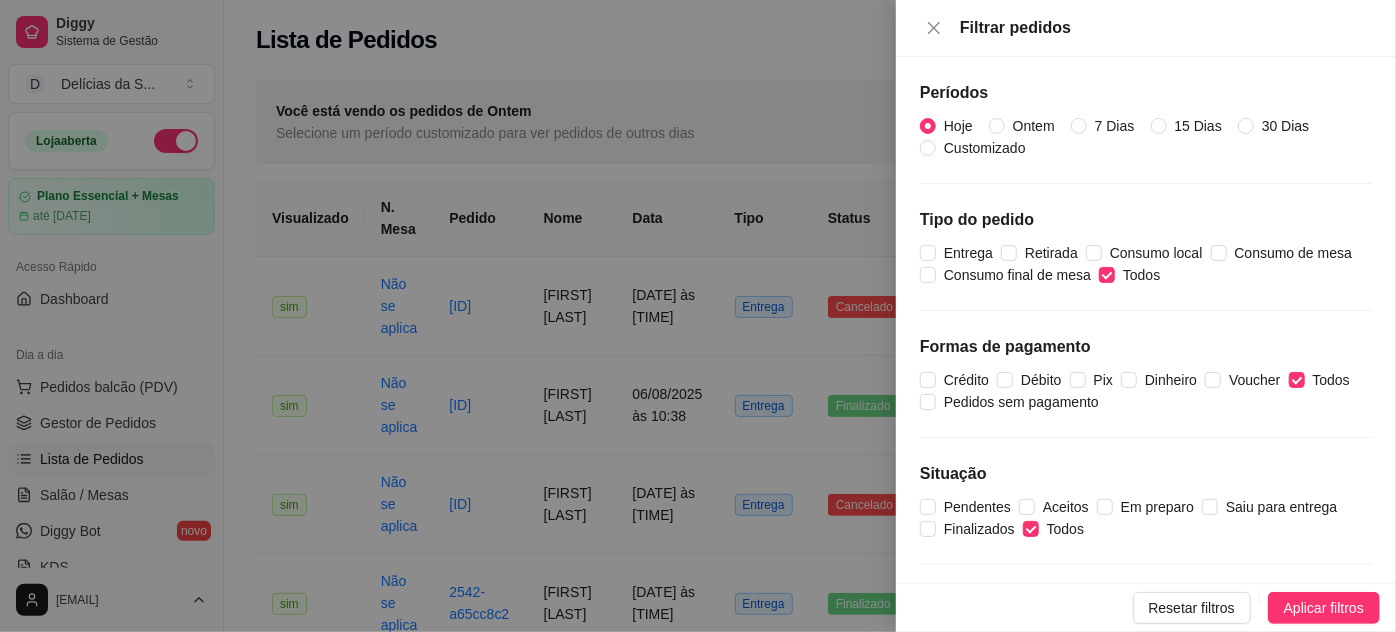 click on "Aplicar filtros" at bounding box center (1324, 608) 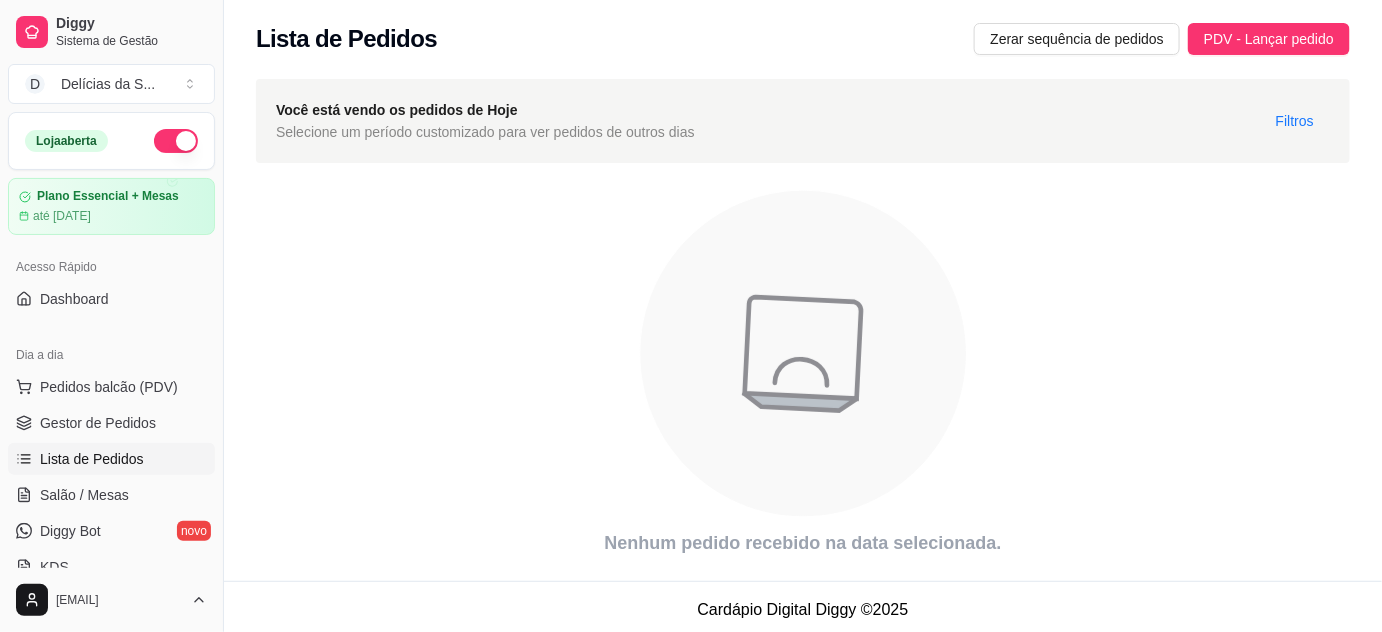 scroll, scrollTop: 0, scrollLeft: 0, axis: both 